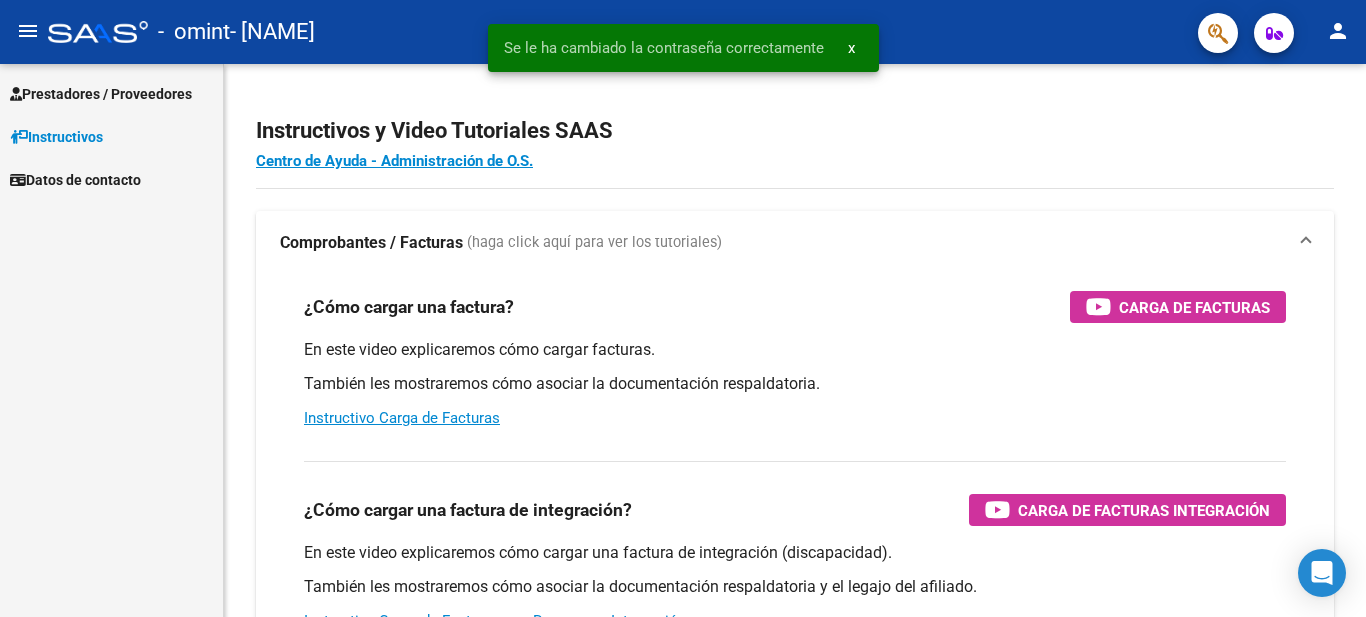 scroll, scrollTop: 0, scrollLeft: 0, axis: both 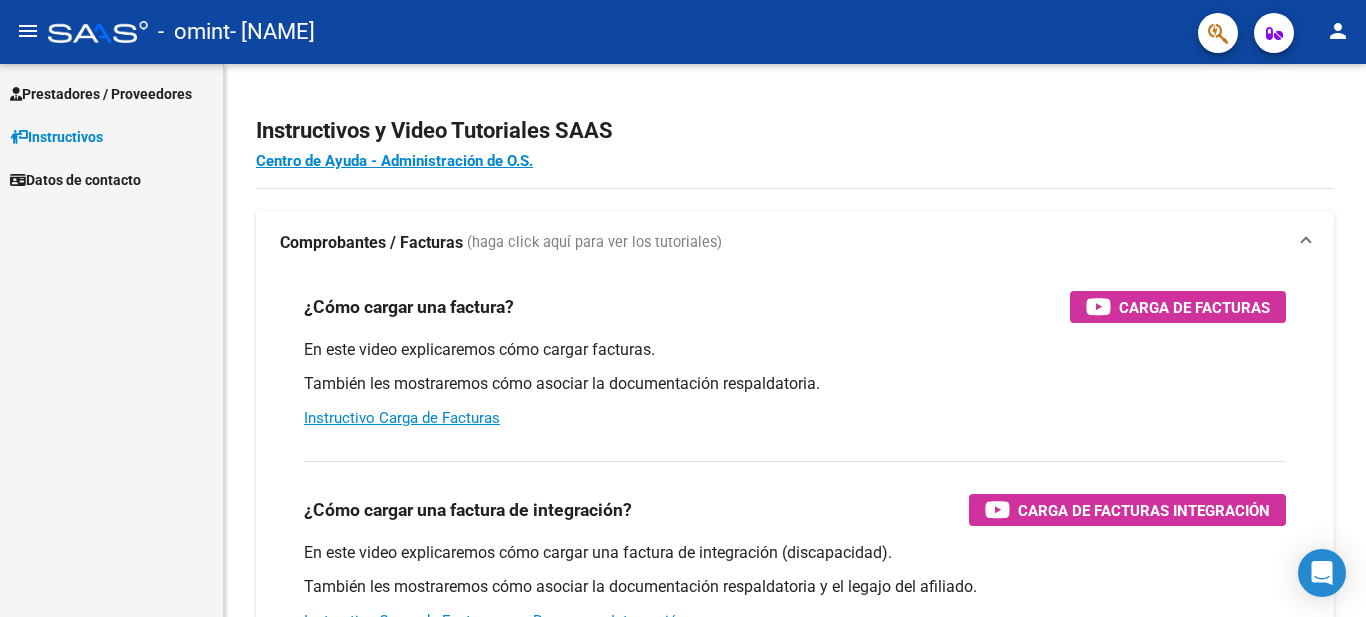 click on "person" 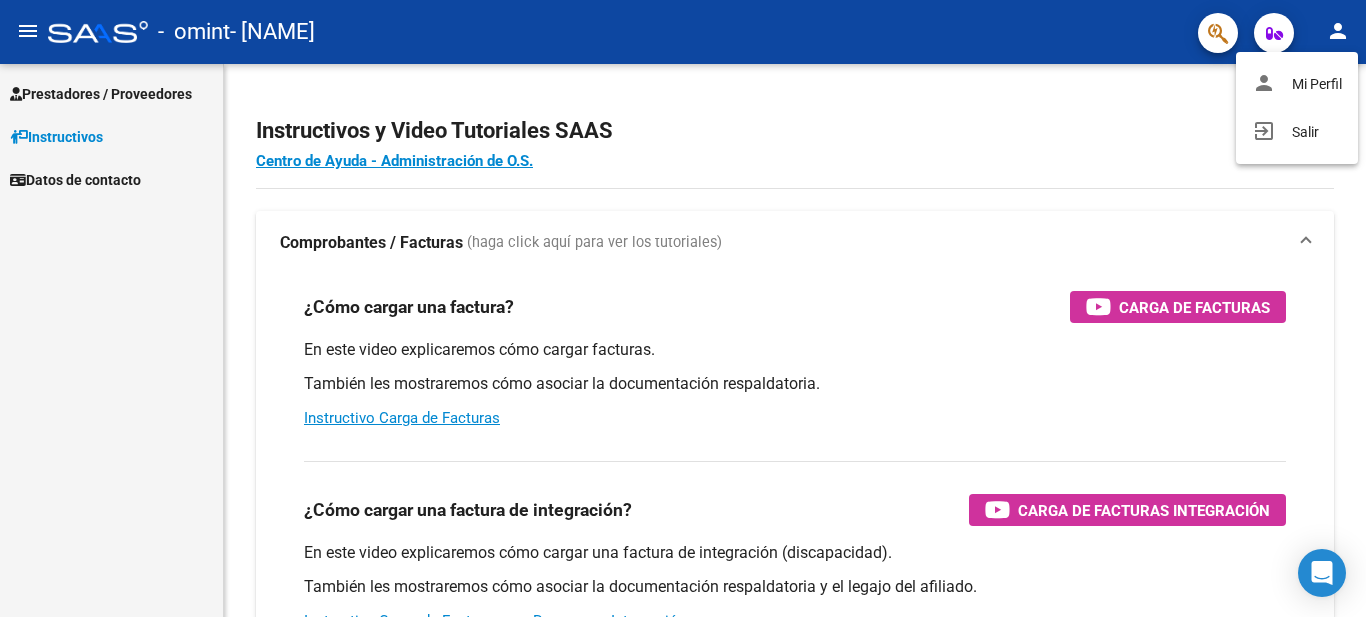 click at bounding box center [683, 308] 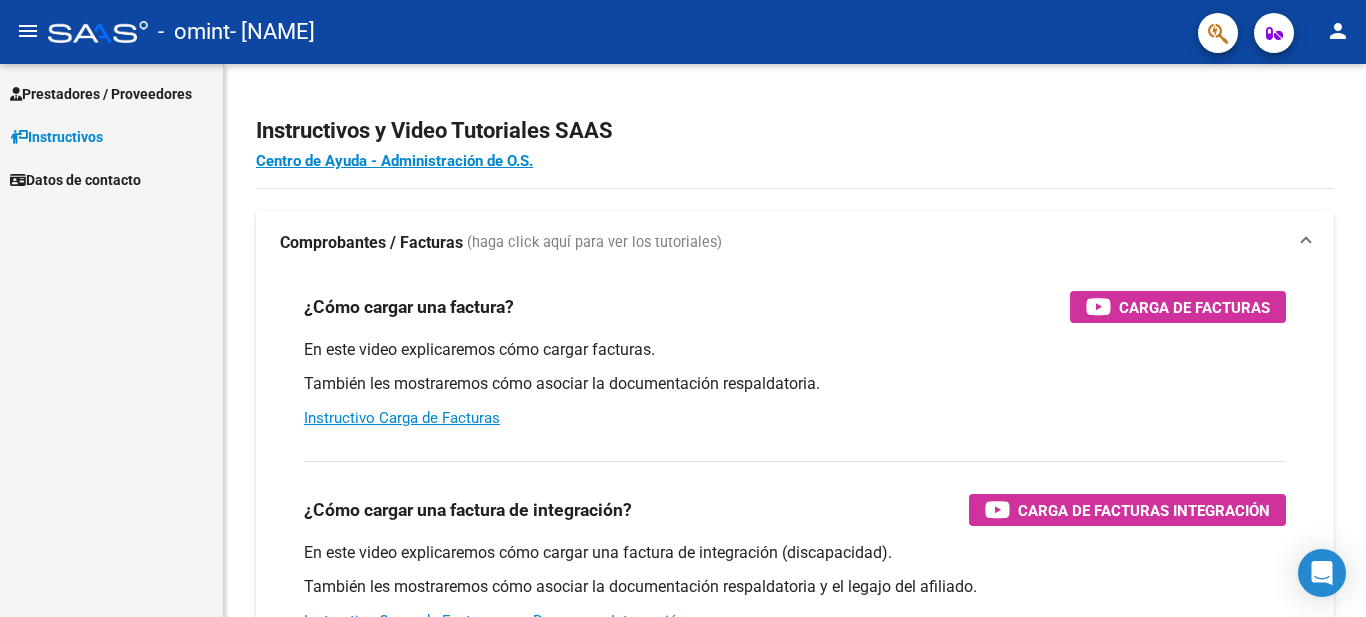 click on "Prestadores / Proveedores" at bounding box center (101, 94) 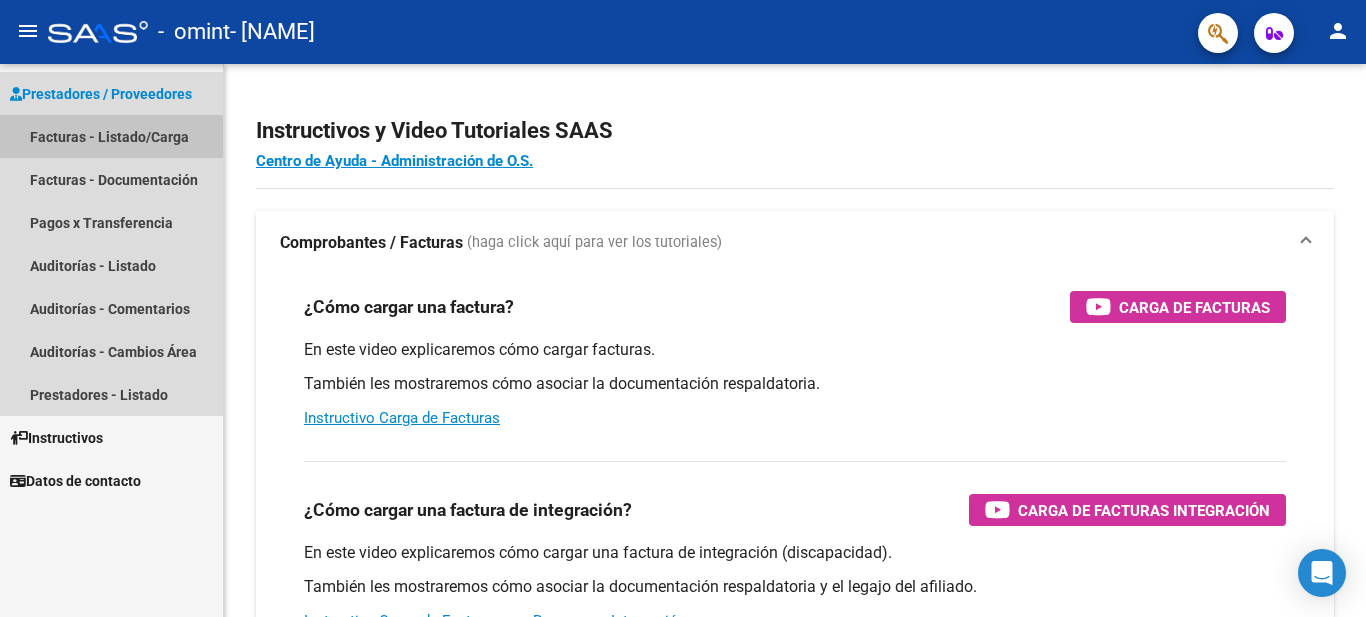 click on "Facturas - Listado/Carga" at bounding box center (111, 136) 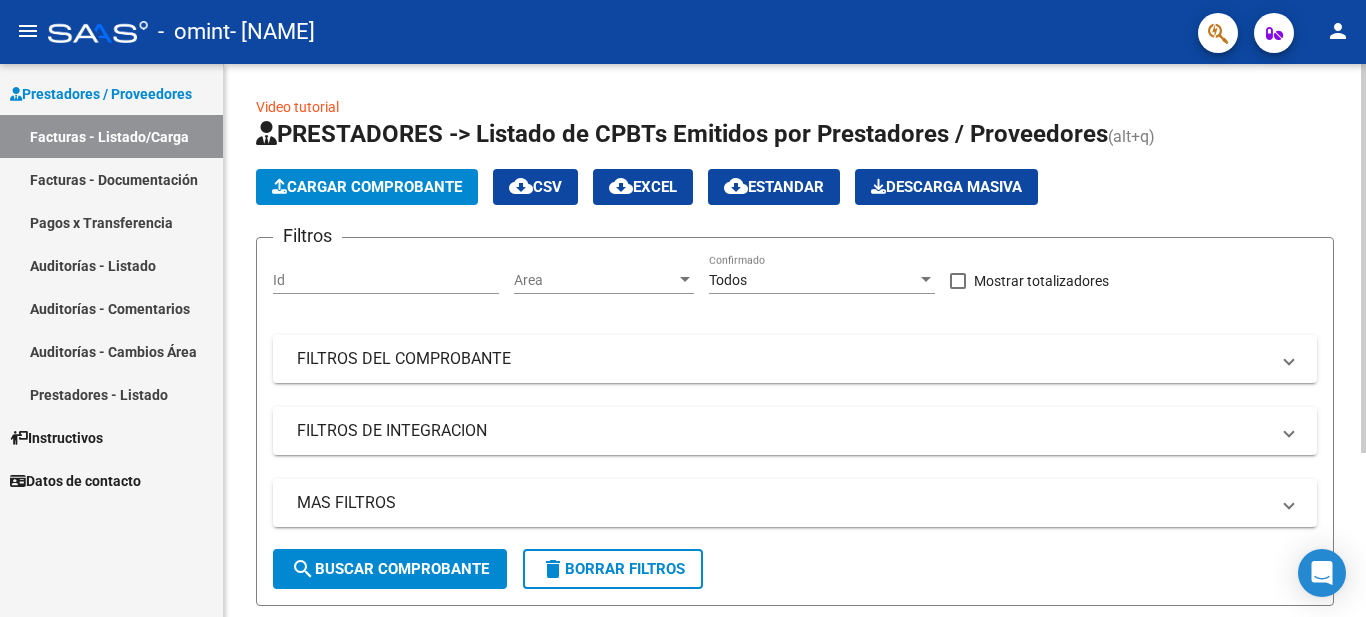 click on "Id" at bounding box center [386, 280] 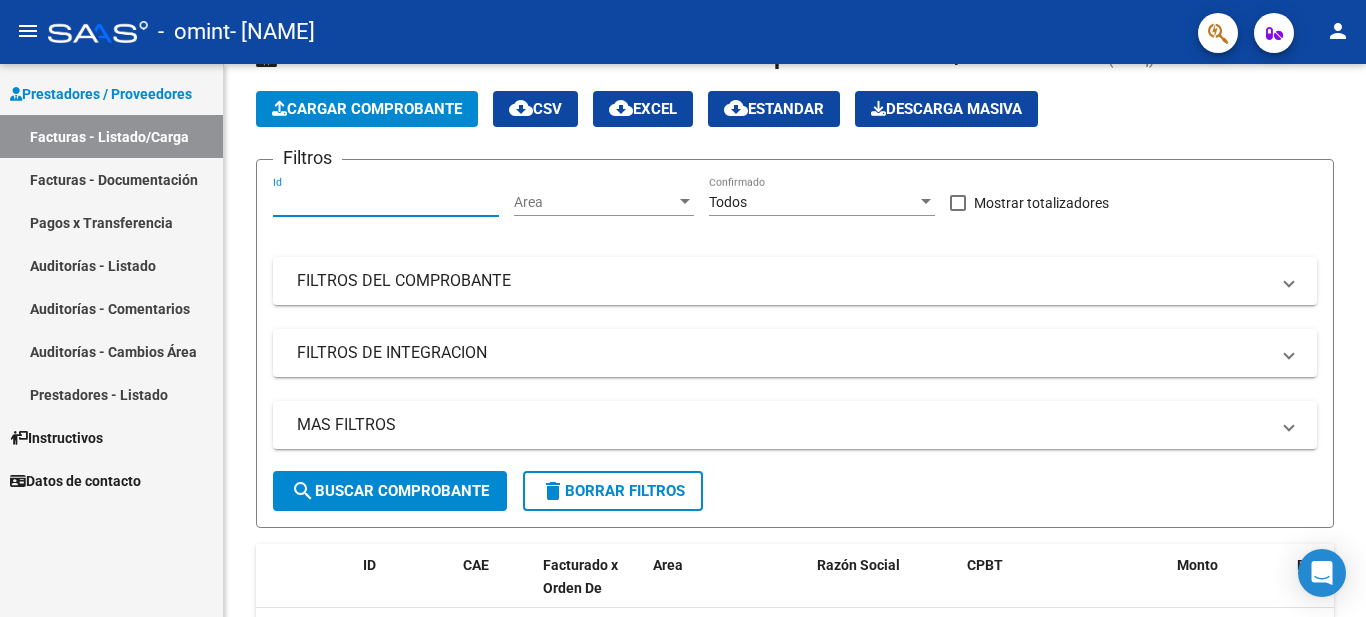 scroll, scrollTop: 0, scrollLeft: 0, axis: both 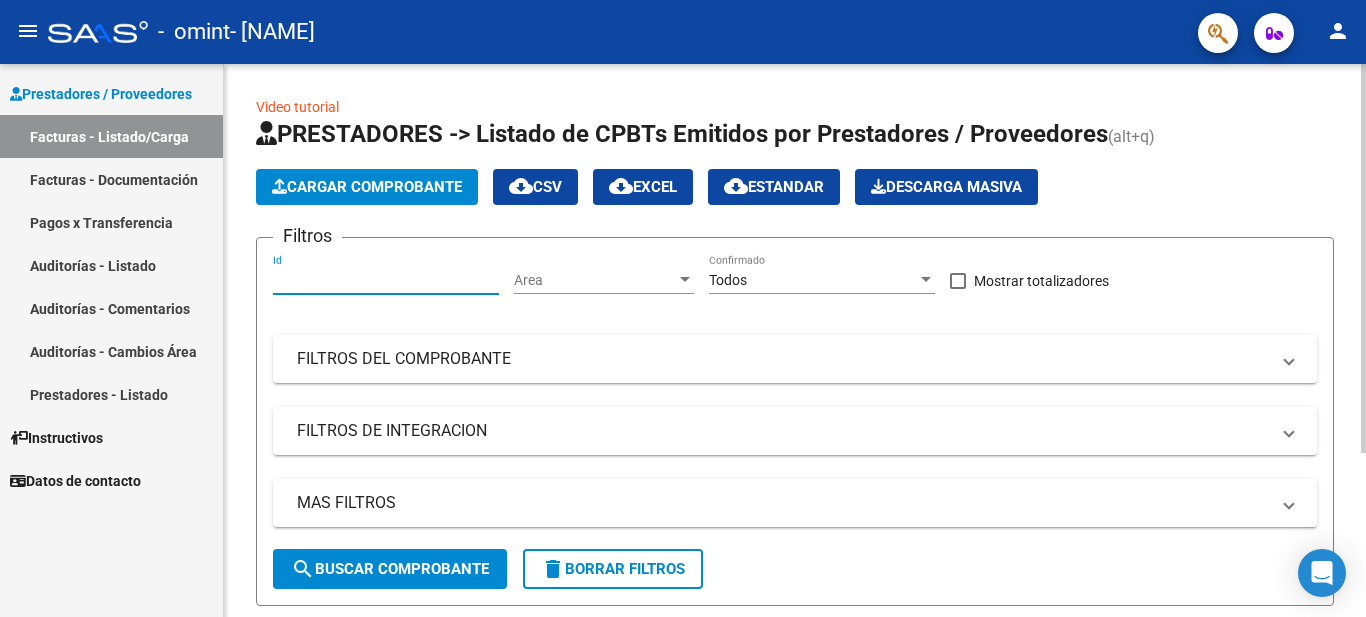 click on "Cargar Comprobante" 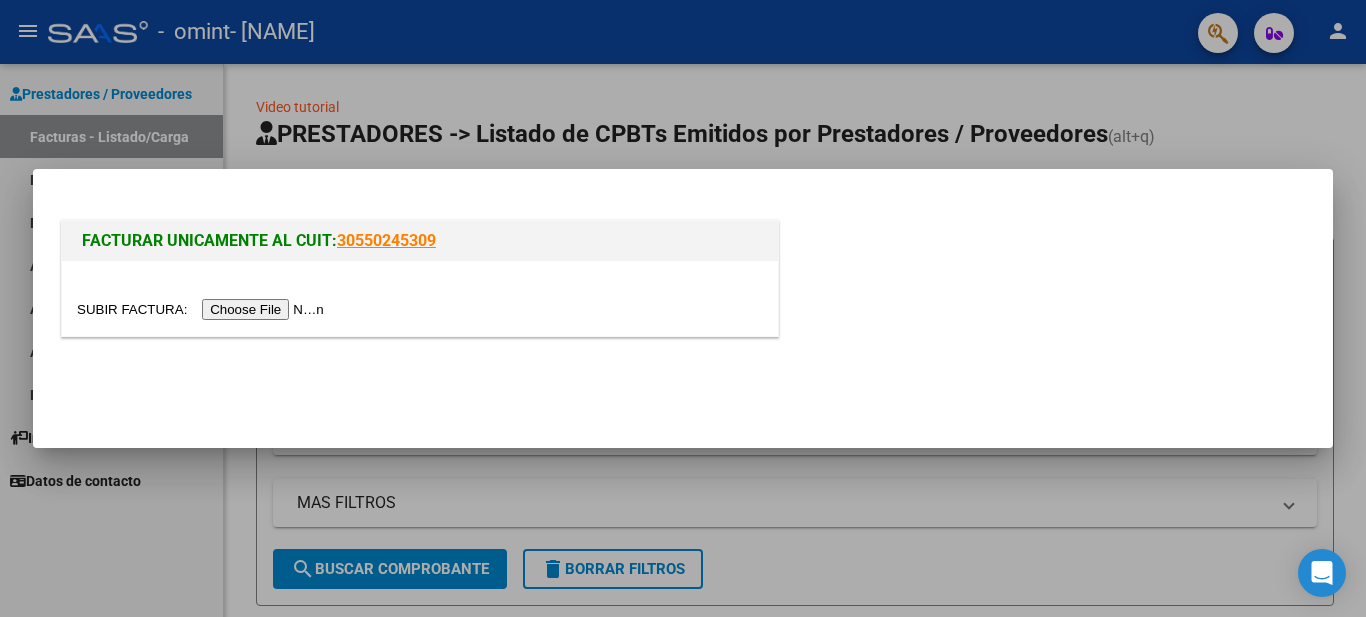 click at bounding box center [203, 309] 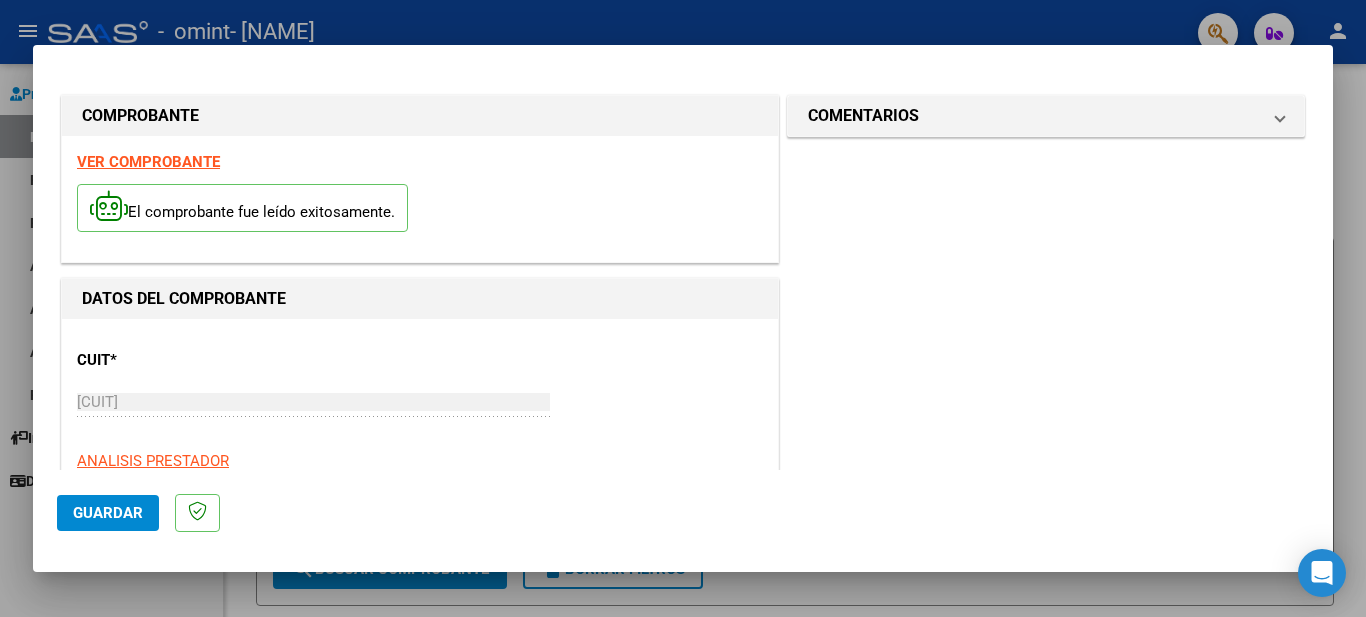 click on "COMENTARIOS Comentarios del Prestador / Gerenciador:" at bounding box center (1046, 840) 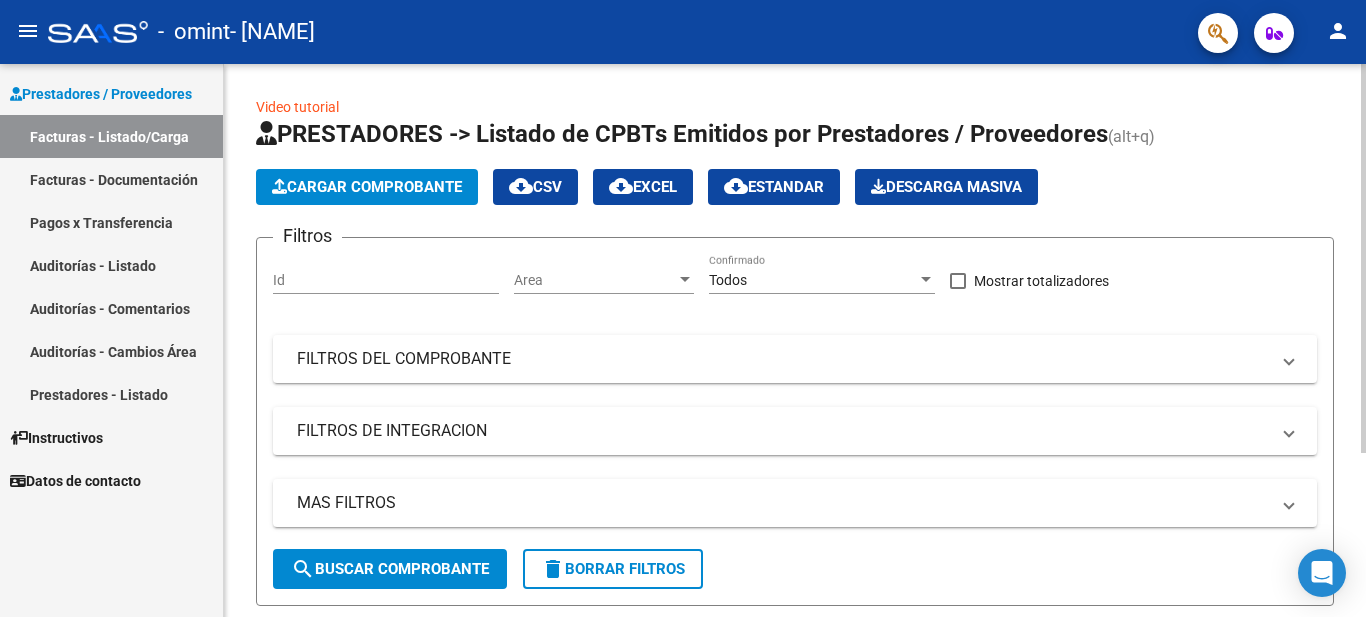scroll, scrollTop: 100, scrollLeft: 0, axis: vertical 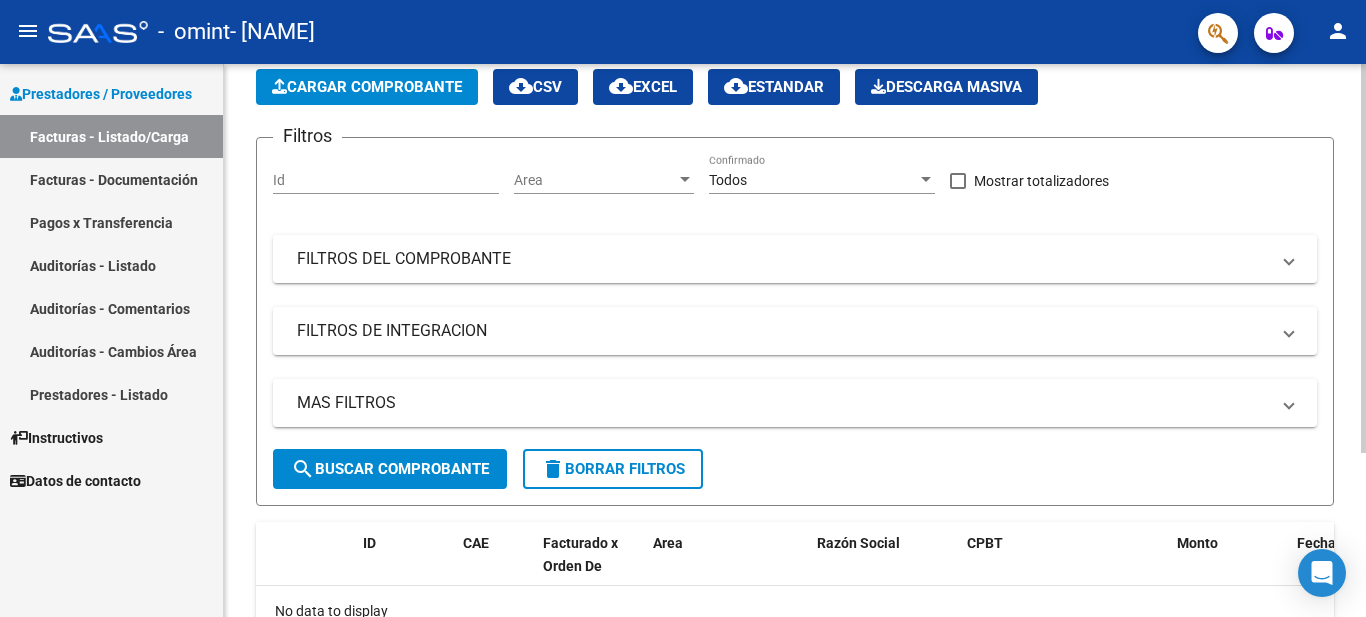 click on "Todos Confirmado" 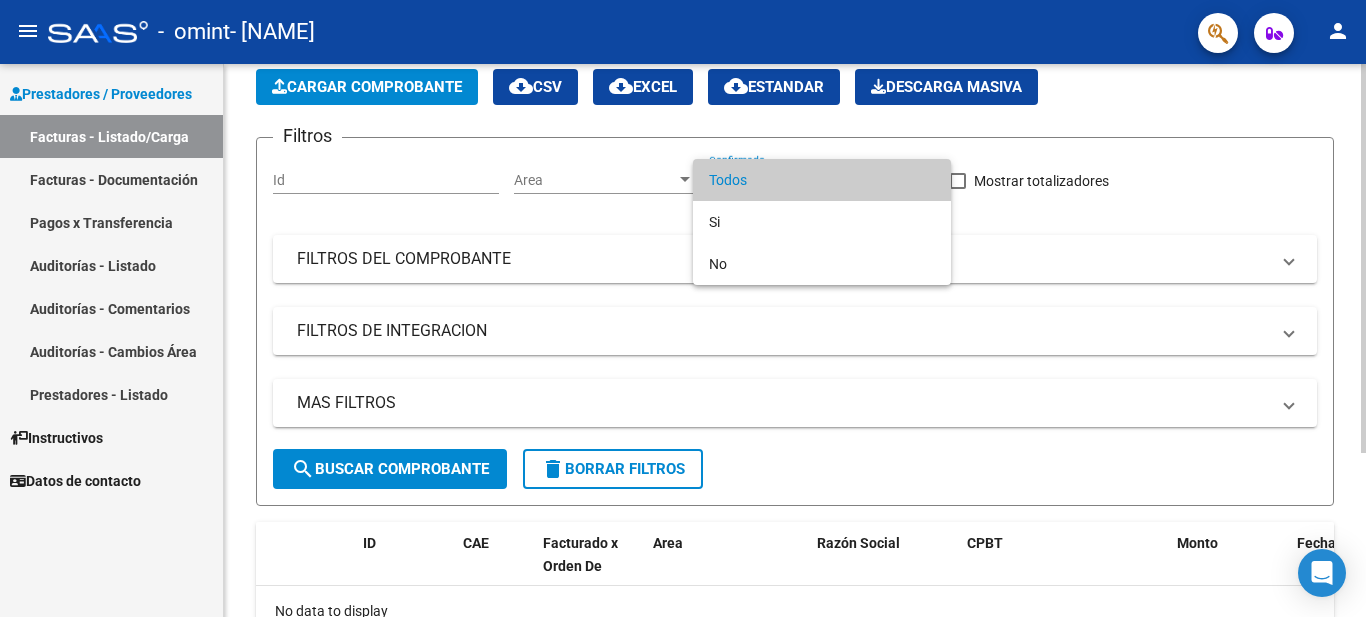 click on "Todos" at bounding box center (822, 180) 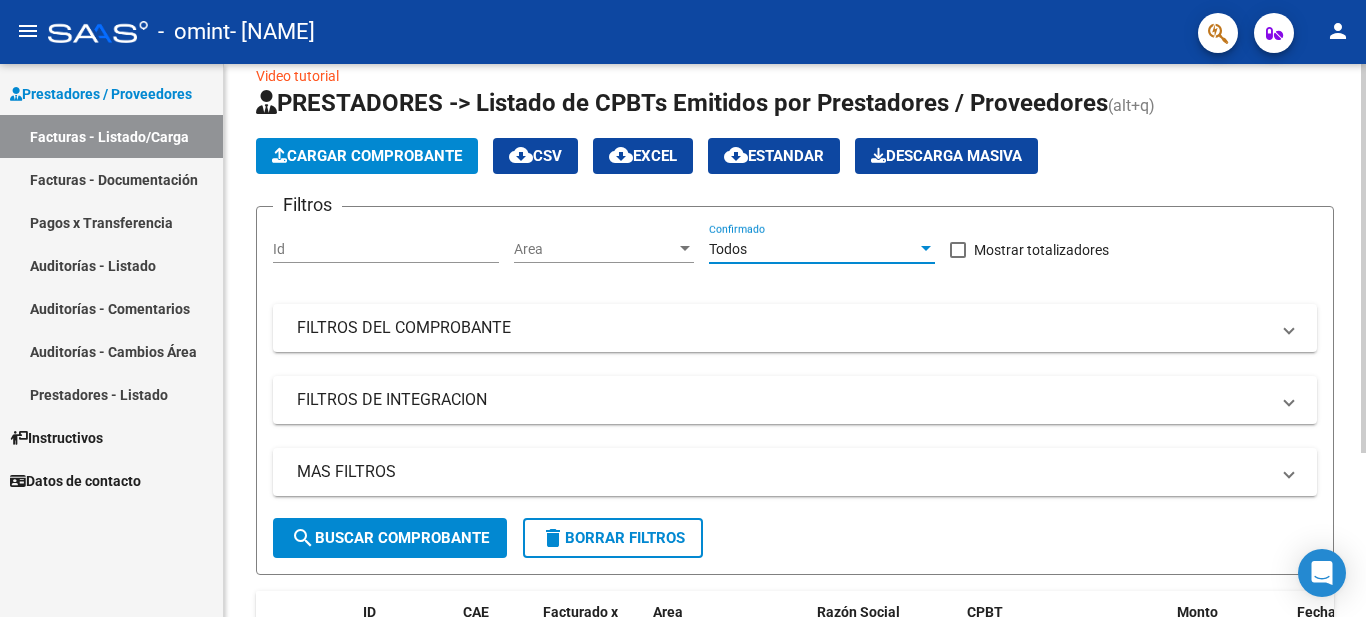 scroll, scrollTop: 0, scrollLeft: 0, axis: both 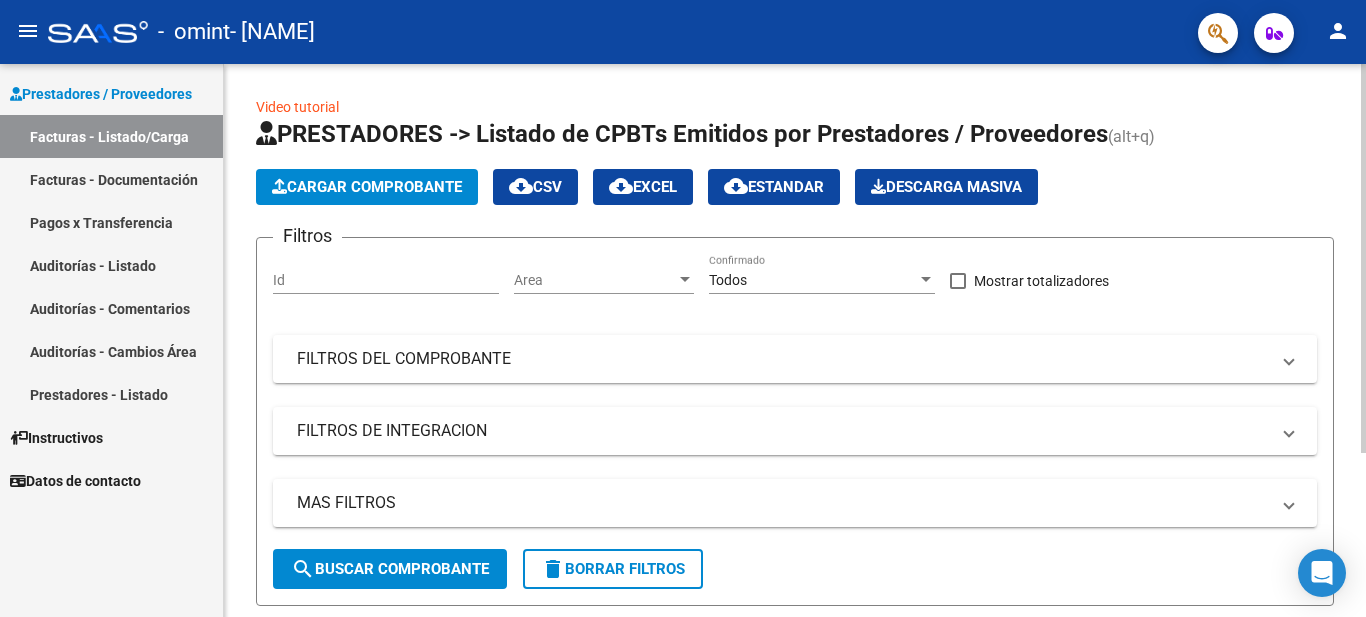 click on "Filtros Id Area Area Todos Confirmado   Mostrar totalizadores   FILTROS DEL COMPROBANTE  Comprobante Tipo Comprobante Tipo Start date – End date Fec. Comprobante Desde / Hasta Días Emisión Desde(cant. días) Días Emisión Hasta(cant. días) CUIT / Razón Social Pto. Venta Nro. Comprobante Código SSS CAE Válido CAE Válido Todos Cargado Módulo Hosp. Todos Tiene facturacion Apócrifa Hospital Refes  FILTROS DE INTEGRACION  Período De Prestación Campos del Archivo de Rendición Devuelto x SSS (dr_envio) Todos Rendido x SSS (dr_envio) Tipo de Registro Tipo de Registro Período Presentación Período Presentación Campos del Legajo Asociado (preaprobación) Afiliado Legajo (cuil/nombre) Todos Solo facturas preaprobadas  MAS FILTROS  Todos Con Doc. Respaldatoria Todos Con Trazabilidad Todos Asociado a Expediente Sur Auditoría Auditoría Auditoría Id Start date – End date Auditoría Confirmada Desde / Hasta Start date – End date Fec. Rec. Desde / Hasta Start date – End date Start date – End date" 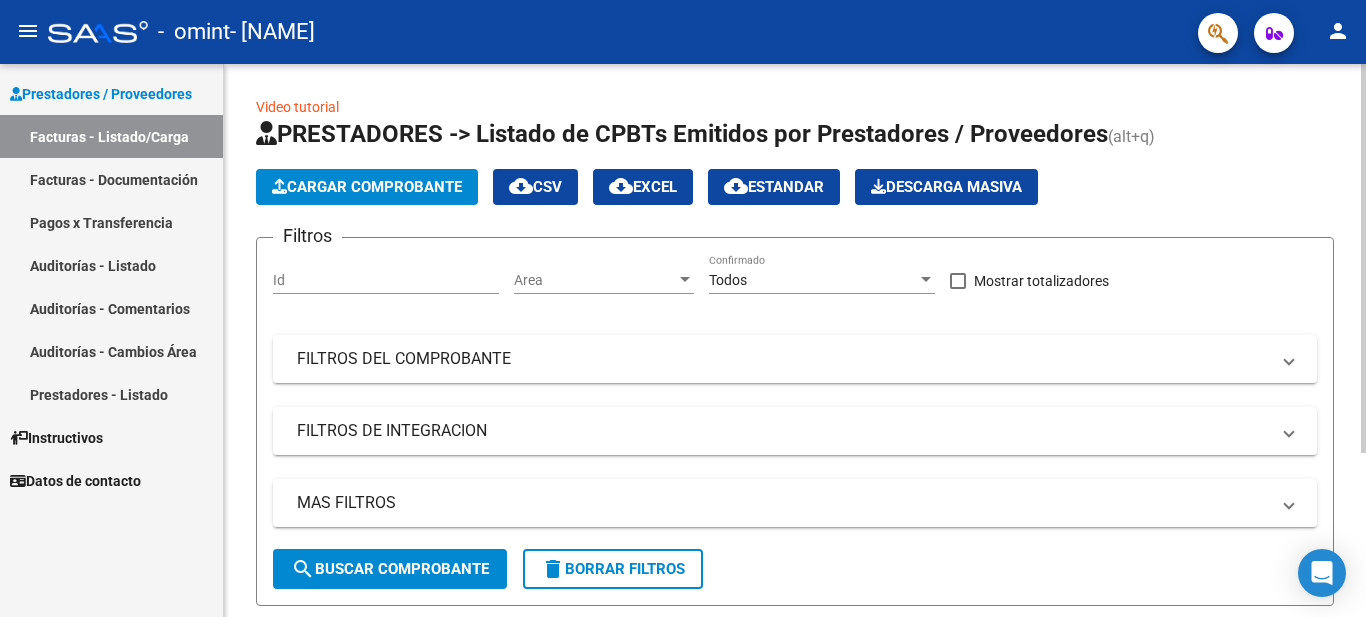 click on "Cargar Comprobante" 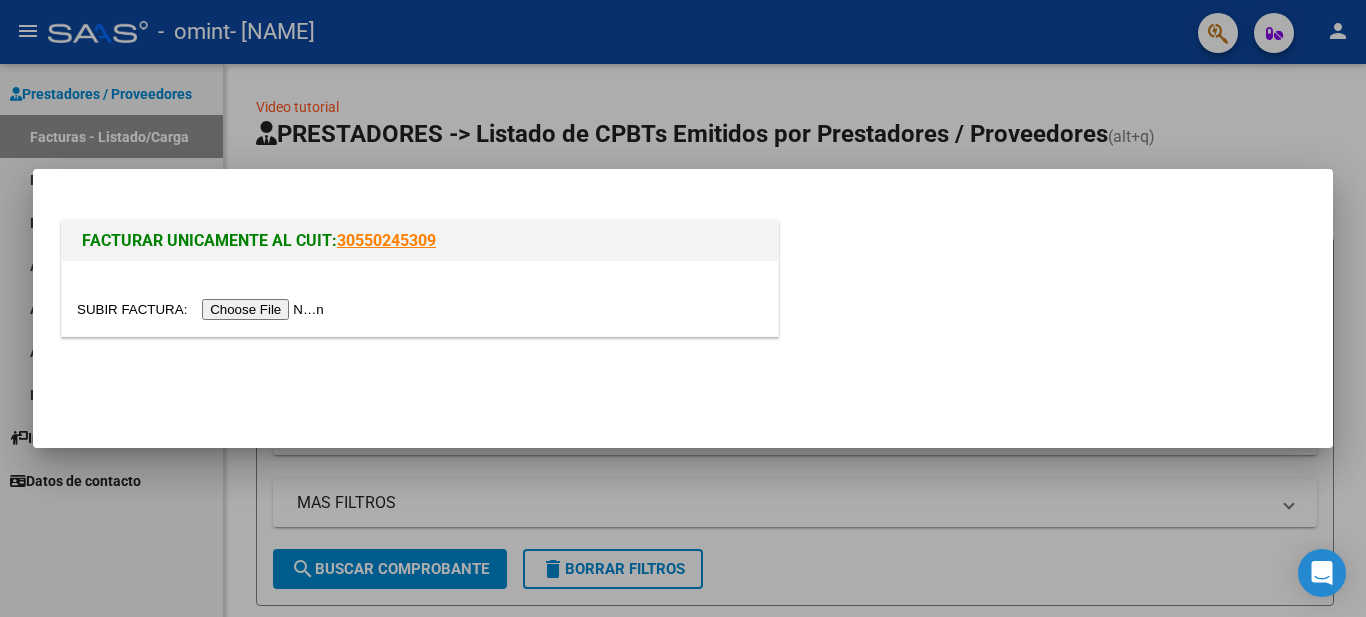 click at bounding box center [203, 309] 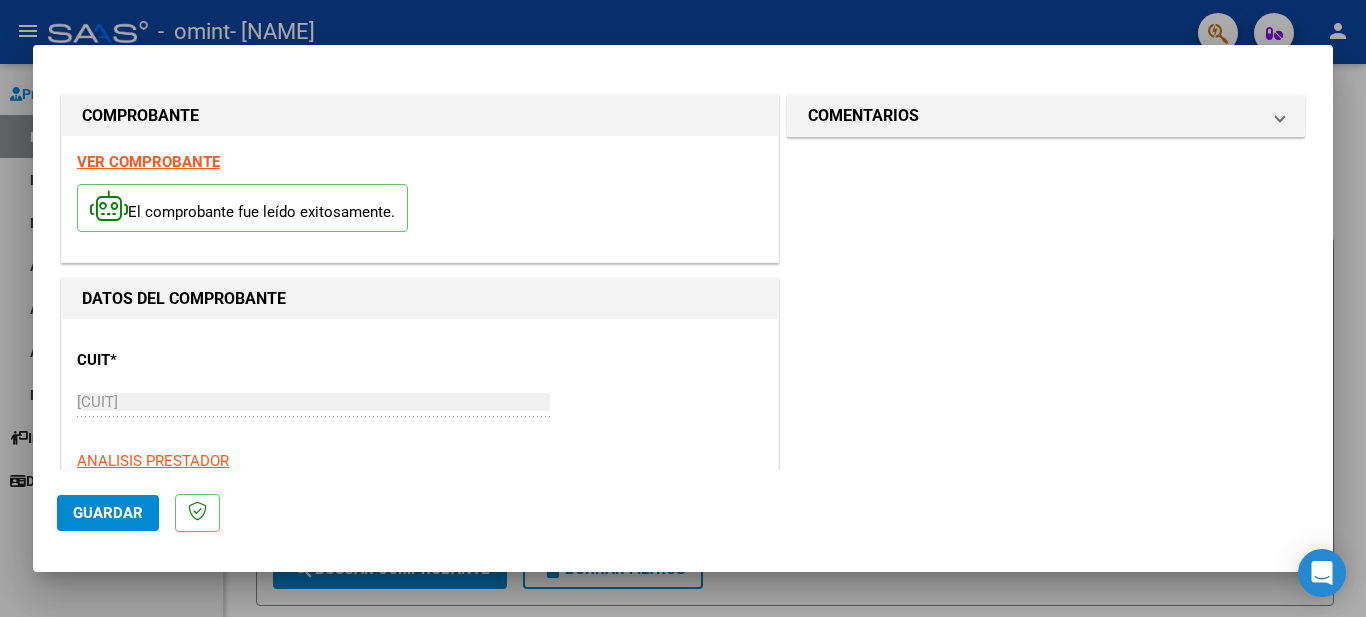 click on "VER COMPROBANTE" at bounding box center (148, 162) 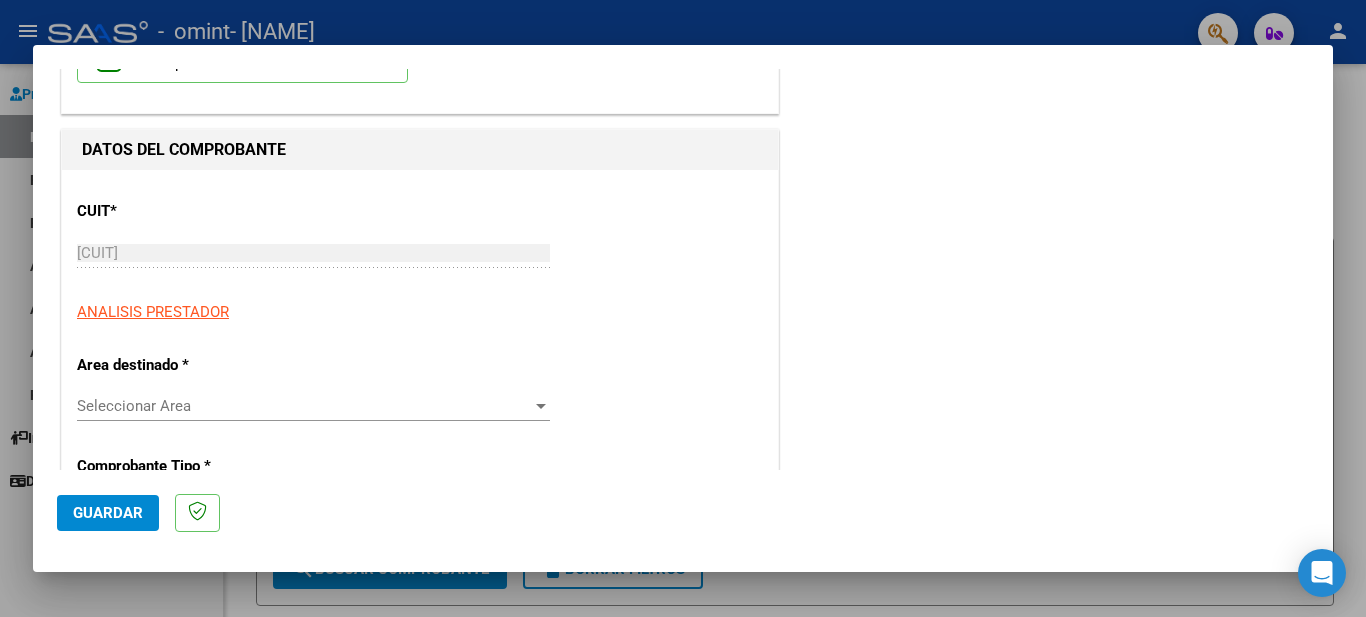 scroll, scrollTop: 200, scrollLeft: 0, axis: vertical 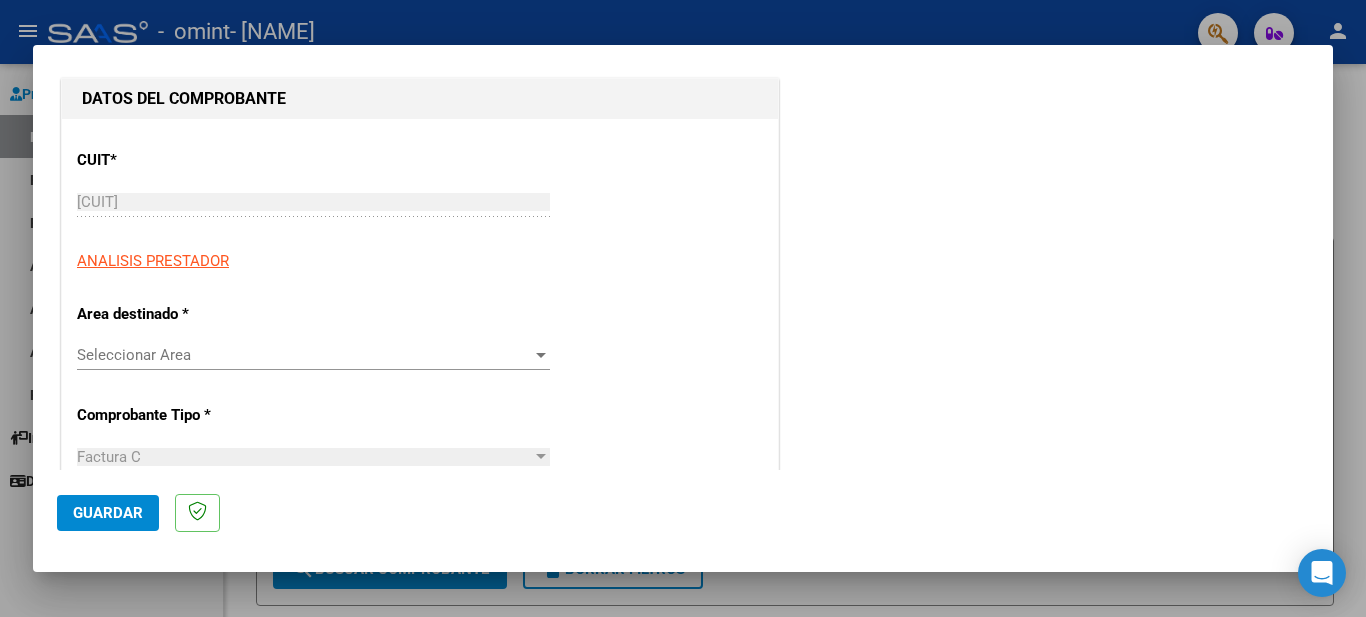 click on "CUIT  *   [CUIT] Ingresar CUIT  ANALISIS PRESTADOR  Area destinado * Seleccionar Area Seleccionar Area  Comprobante Tipo * Factura C Seleccionar Tipo Punto de Venta  *   [NUMBER] Ingresar el Nro.  Número  *   [NUMBER] Ingresar el Nro.  Monto  *   $ 148.447,32 Ingresar el monto  Fecha del Cpbt.  *   [DATE] Ingresar la fecha  CAE / CAEA (no ingrese CAI)    [CAE] Ingresar el CAE o CAEA (no ingrese CAI)  Fecha de Vencimiento    Ingresar la fecha  Ref. Externa    Ingresar la ref.  N° Liquidación    Ingresar el N° Liquidación" at bounding box center [420, 752] 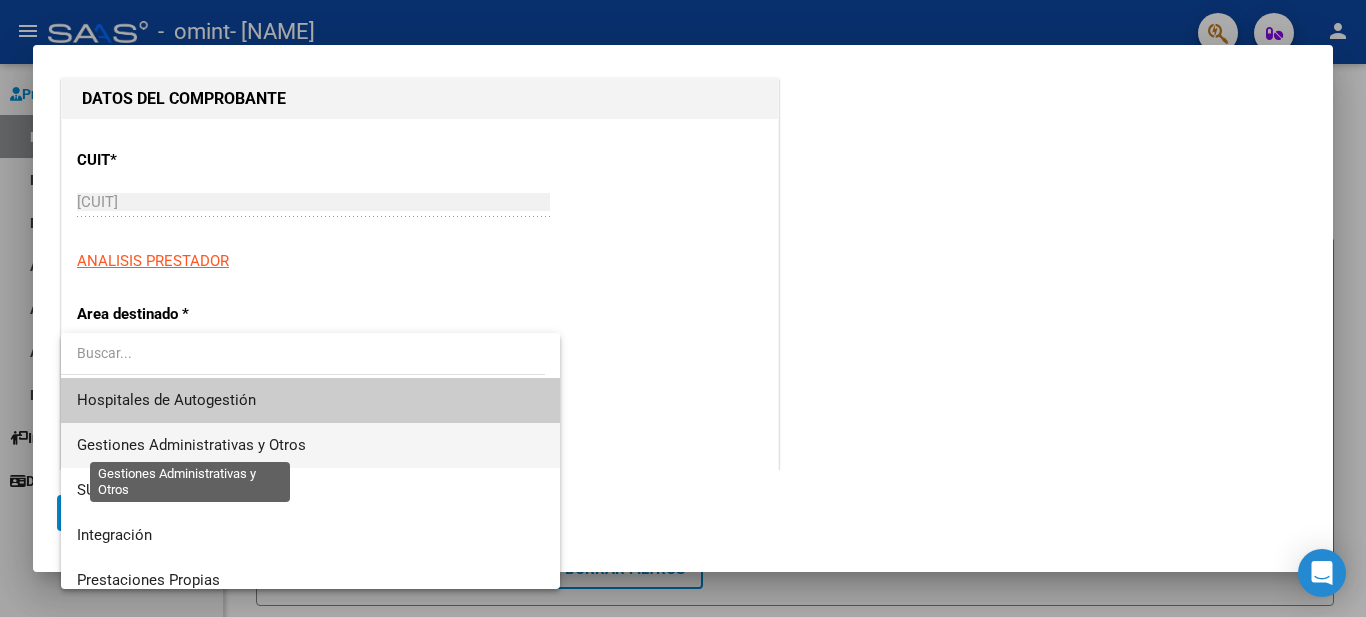 scroll, scrollTop: 100, scrollLeft: 0, axis: vertical 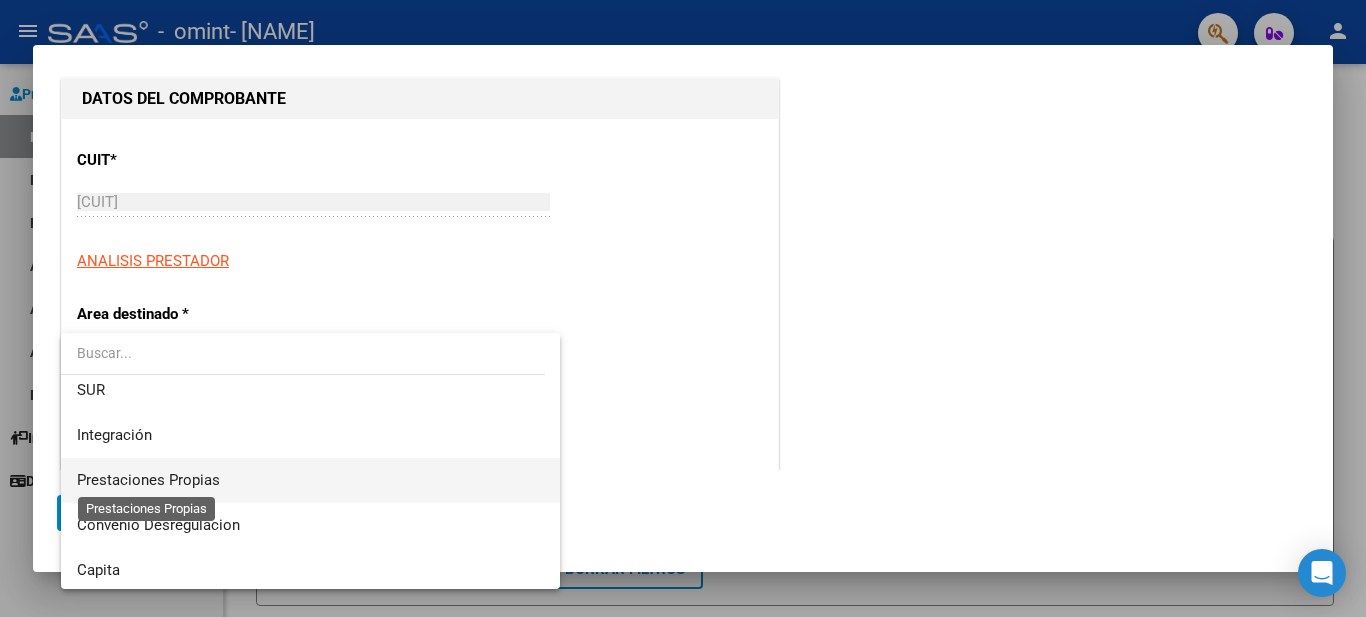 click on "Prestaciones Propias" at bounding box center [148, 480] 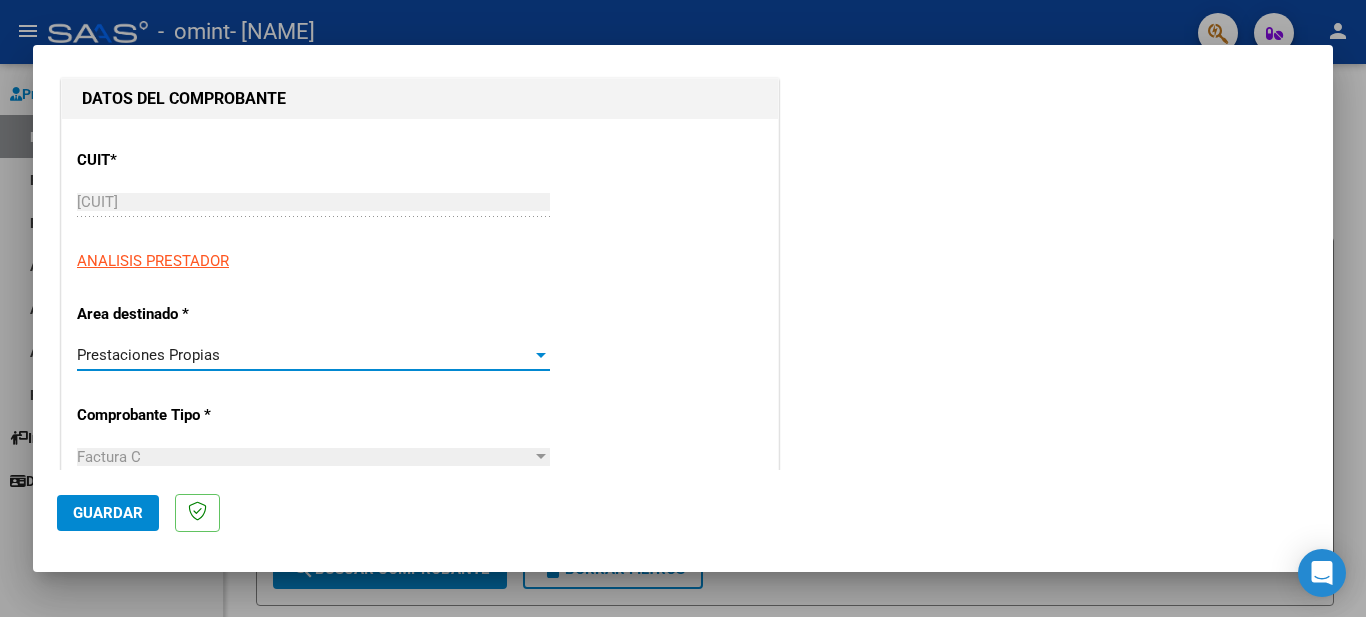 click on "Prestaciones Propias" at bounding box center (304, 355) 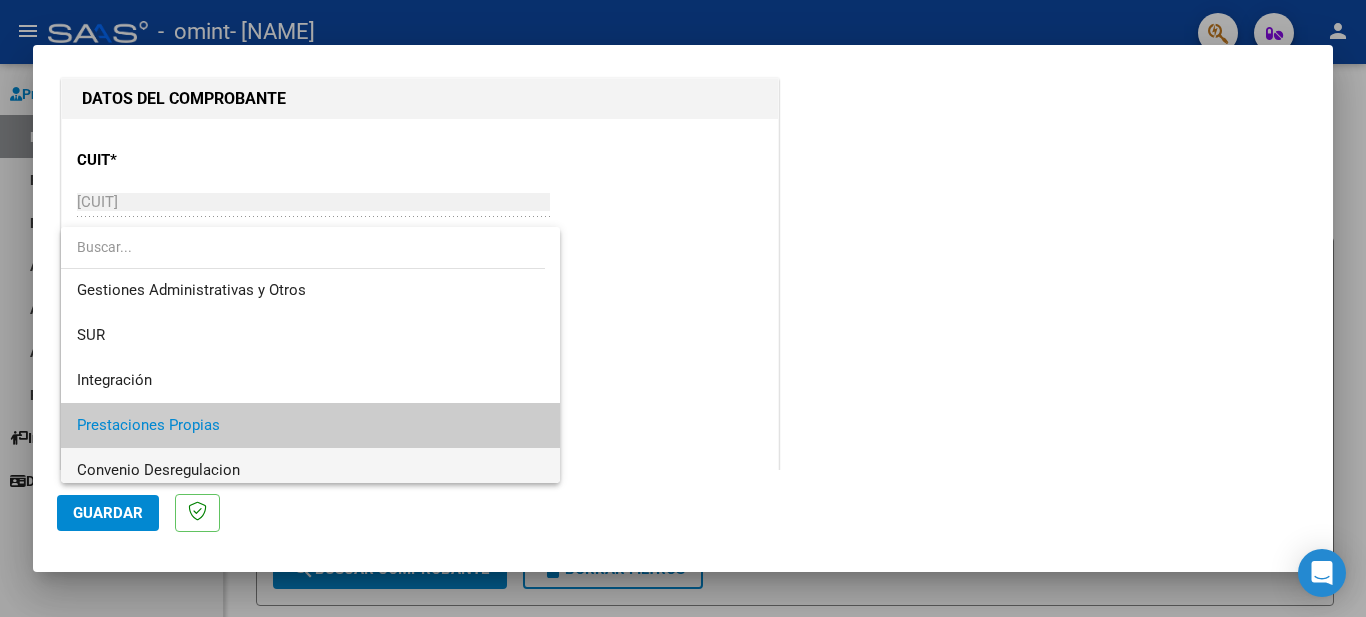 scroll, scrollTop: 0, scrollLeft: 0, axis: both 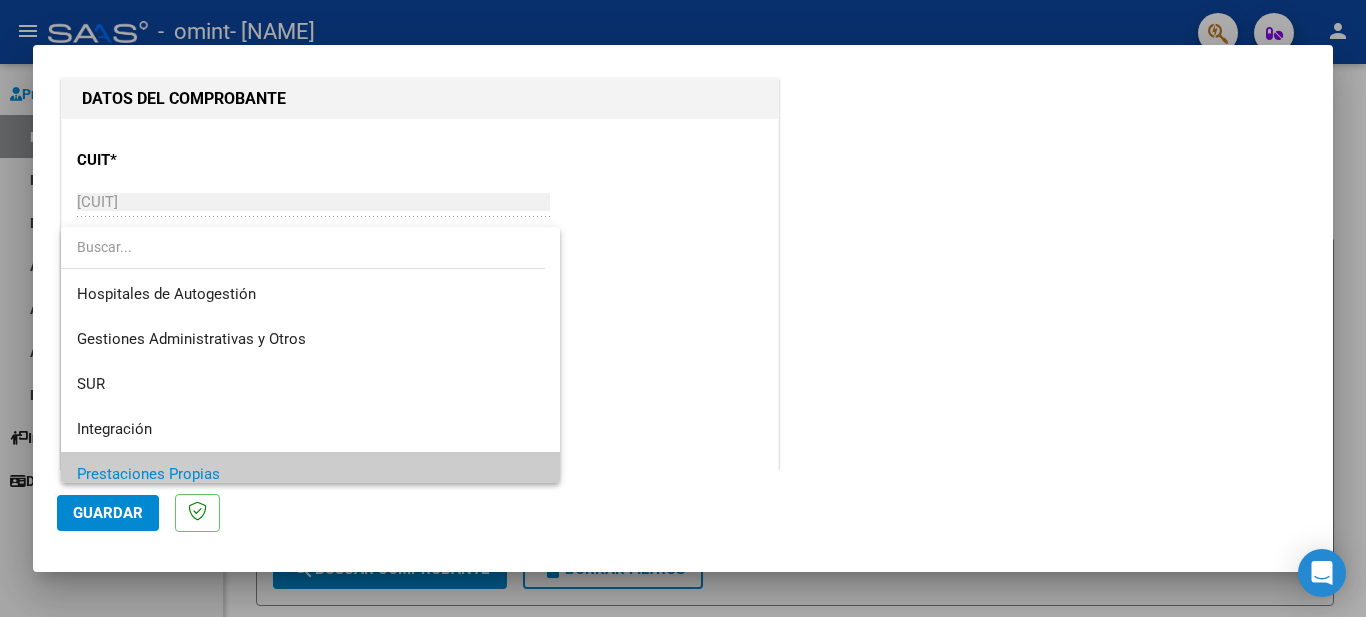 click at bounding box center (683, 308) 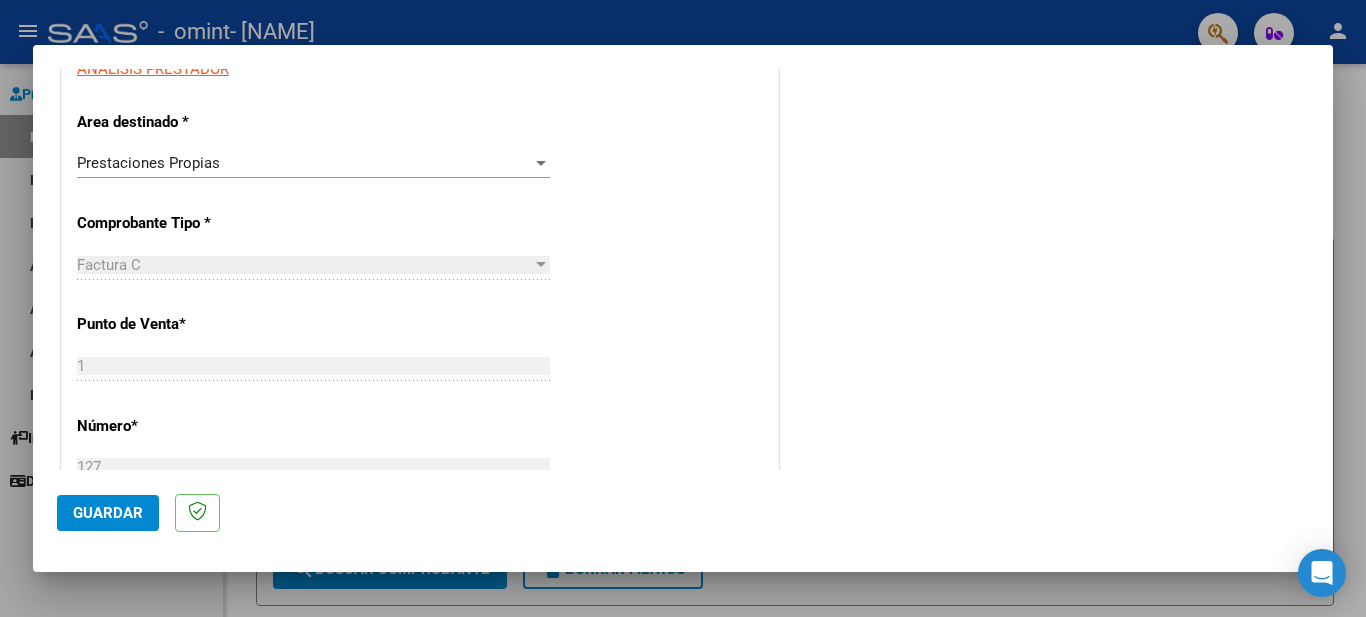 scroll, scrollTop: 400, scrollLeft: 0, axis: vertical 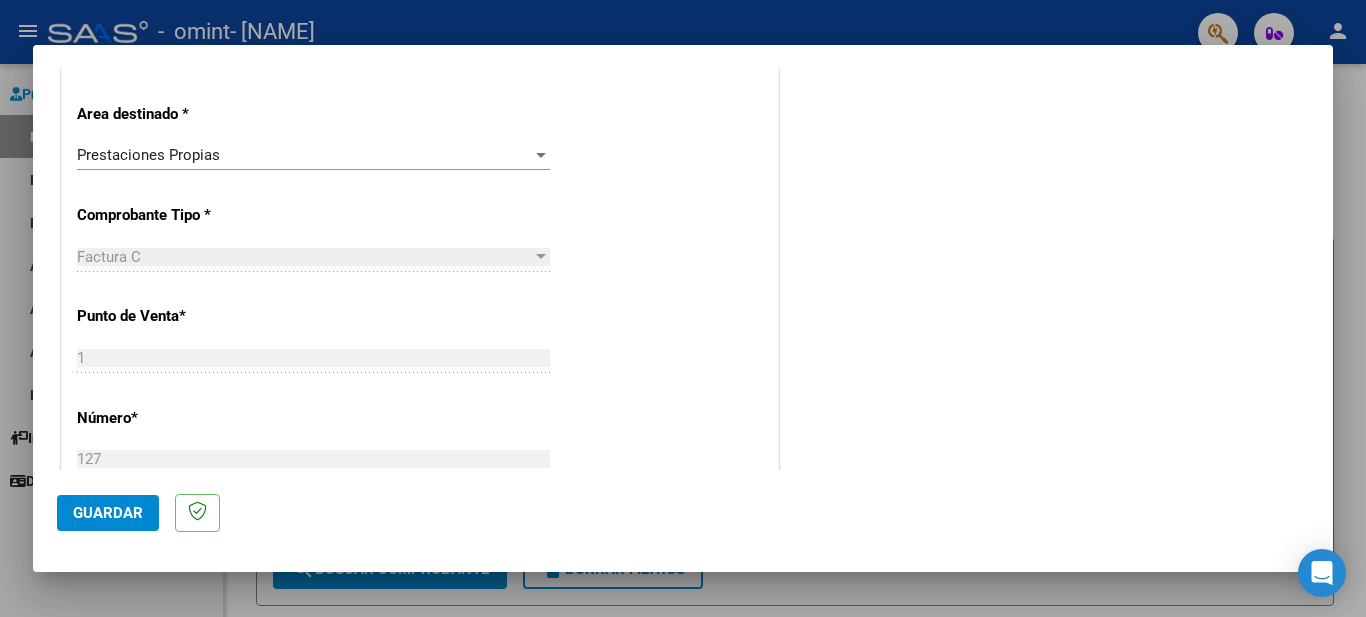 click on "Factura C" at bounding box center (304, 257) 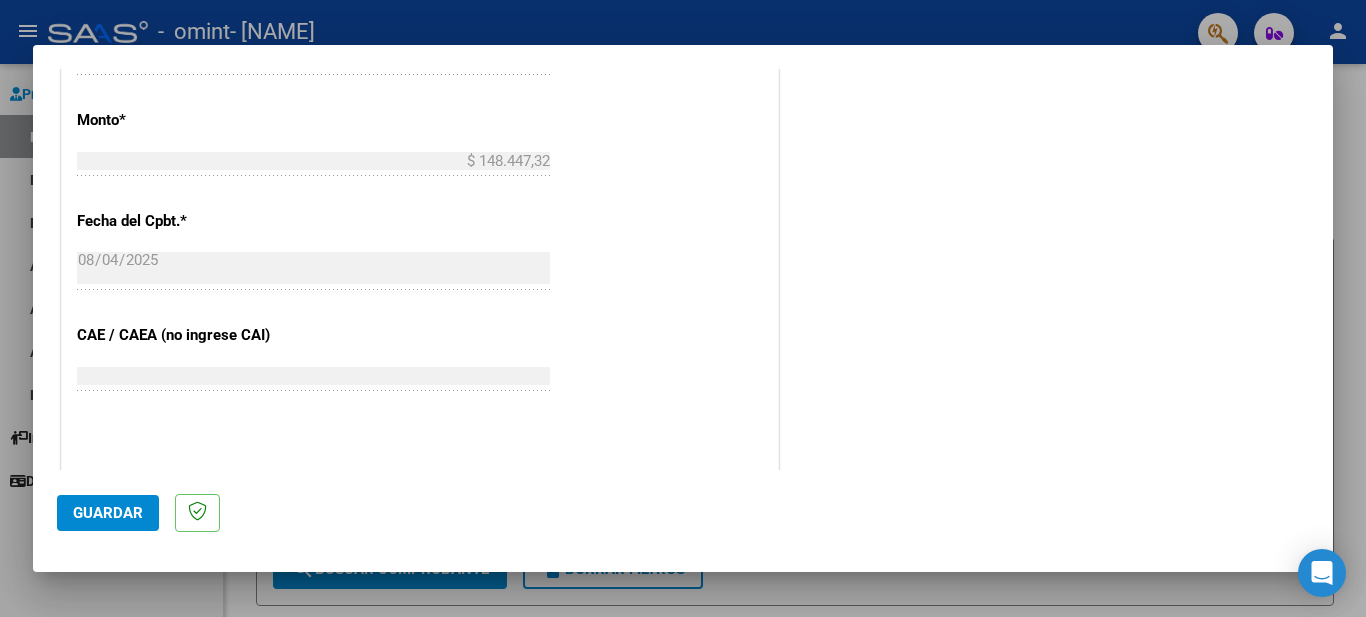 scroll, scrollTop: 800, scrollLeft: 0, axis: vertical 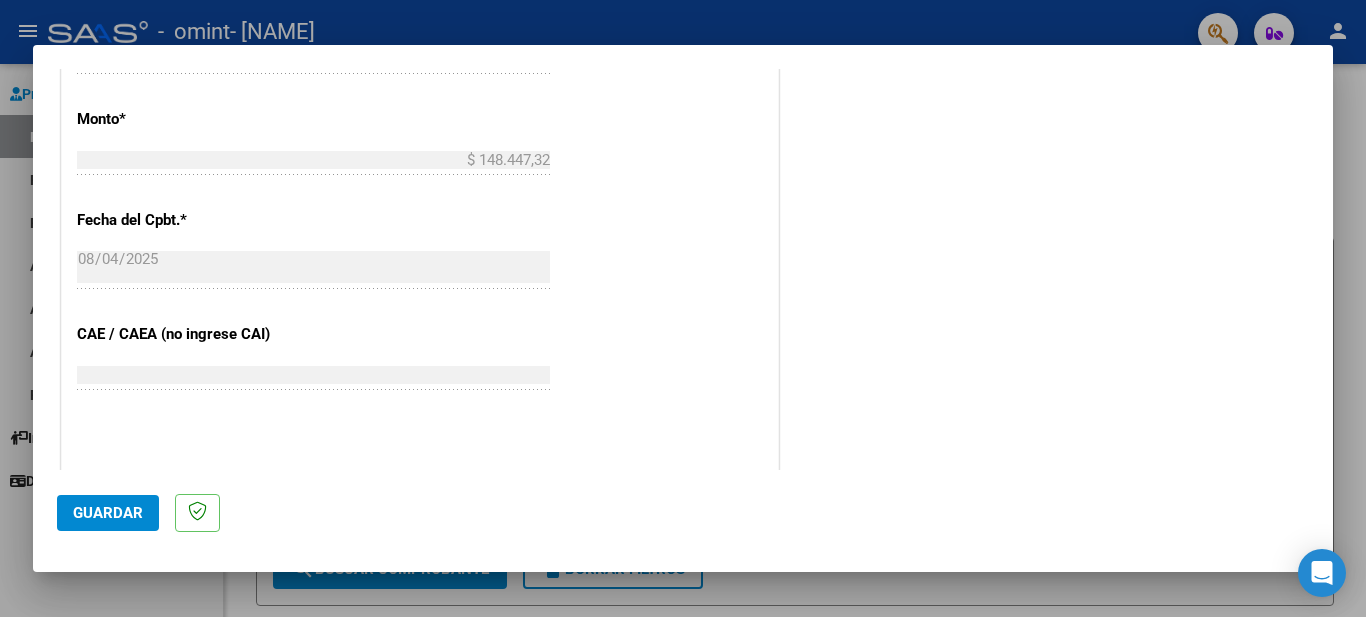 click on "2025-08-04 Ingresar la fecha" 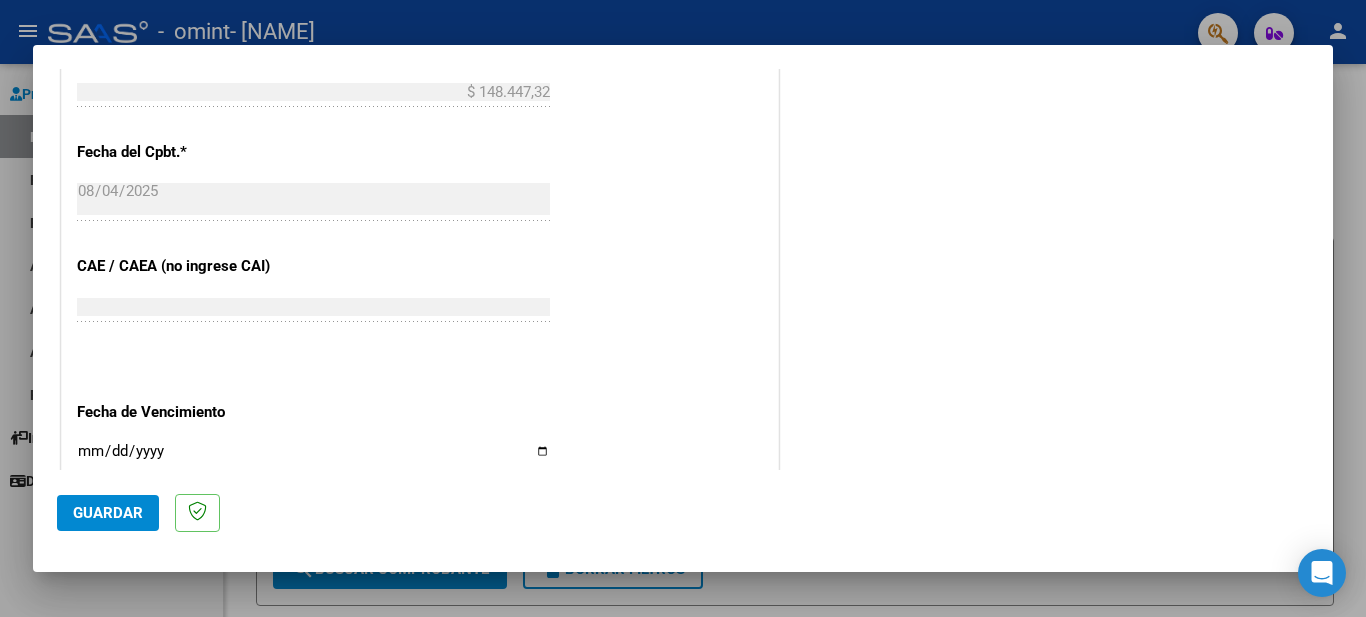 scroll, scrollTop: 900, scrollLeft: 0, axis: vertical 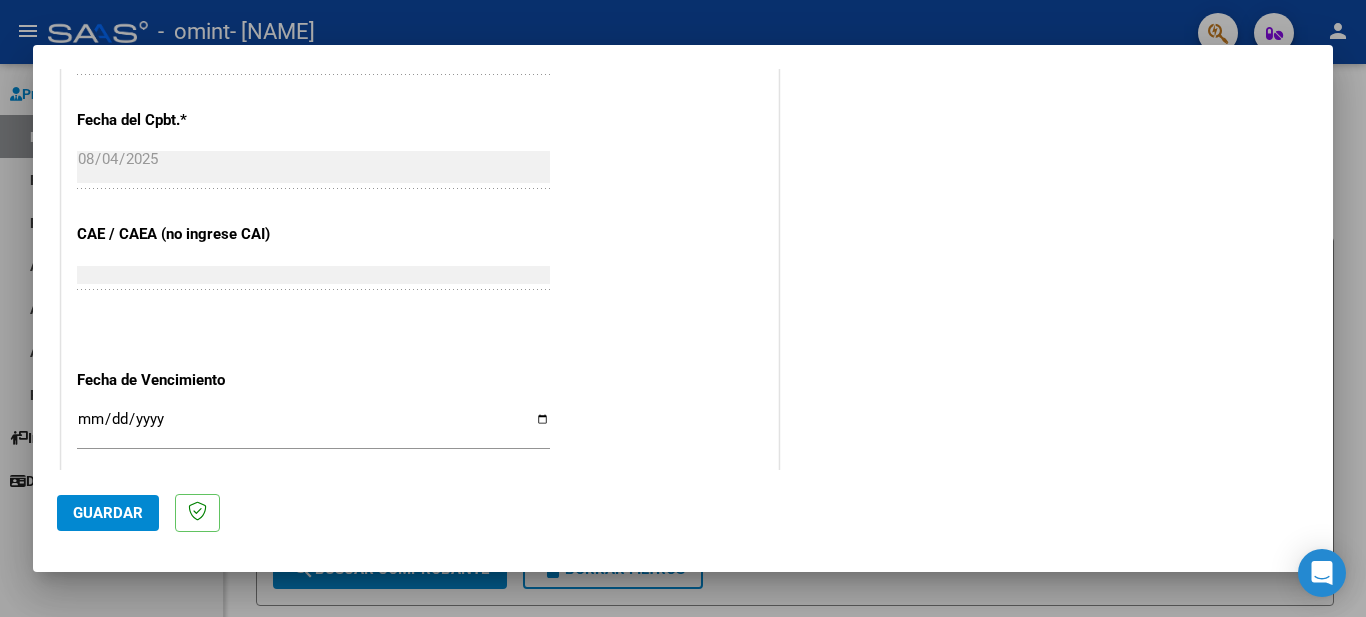 click on "CUIT  *   [CUIT] Ingresar CUIT  ANALISIS PRESTADOR  Area destinado * Prestaciones Propias Seleccionar Area  Comprobante Tipo * Factura C Seleccionar Tipo Punto de Venta  *   [NUMBER] Ingresar el Nro.  Número  *   [NUMBER] Ingresar el Nro.  Monto  *   $ 148.447,32 Ingresar el monto  Fecha del Cpbt.  *   [DATE] Ingresar la fecha  CAE / CAEA (no ingrese CAI)    [CAE] Ingresar el CAE o CAEA (no ingrese CAI)  Fecha de Vencimiento    Ingresar la fecha  Ref. Externa    Ingresar la ref.  N° Liquidación    Ingresar el N° Liquidación" at bounding box center (420, 52) 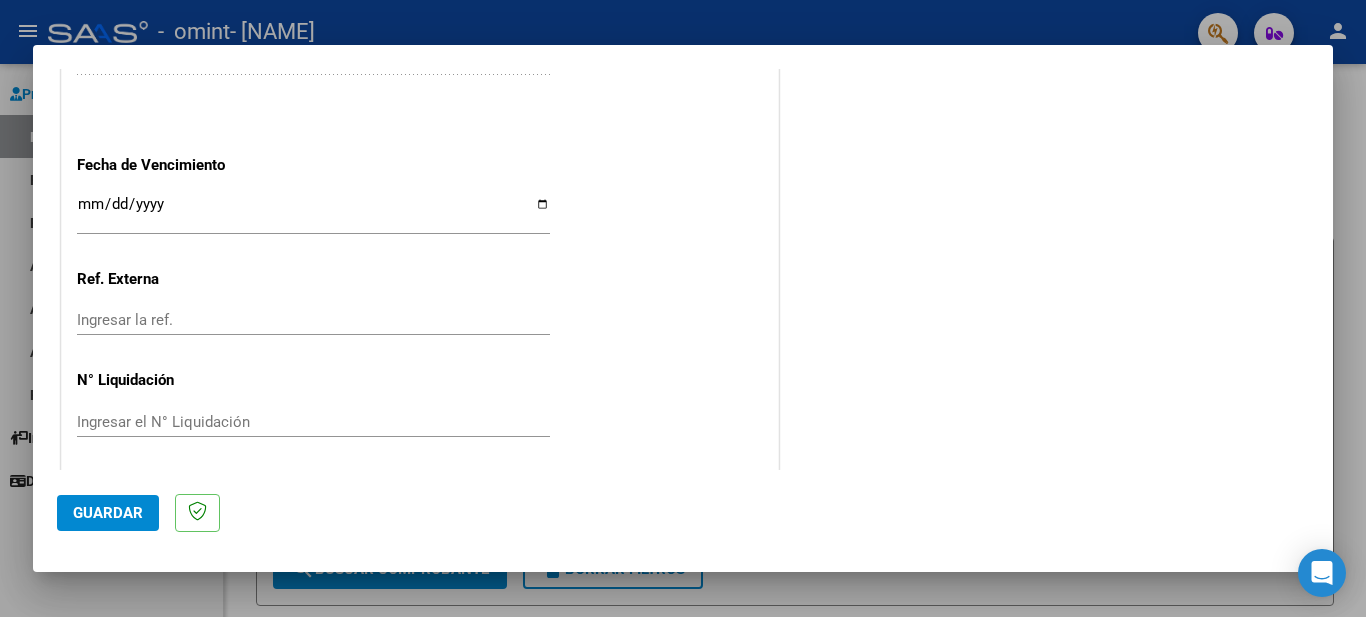 scroll, scrollTop: 1120, scrollLeft: 0, axis: vertical 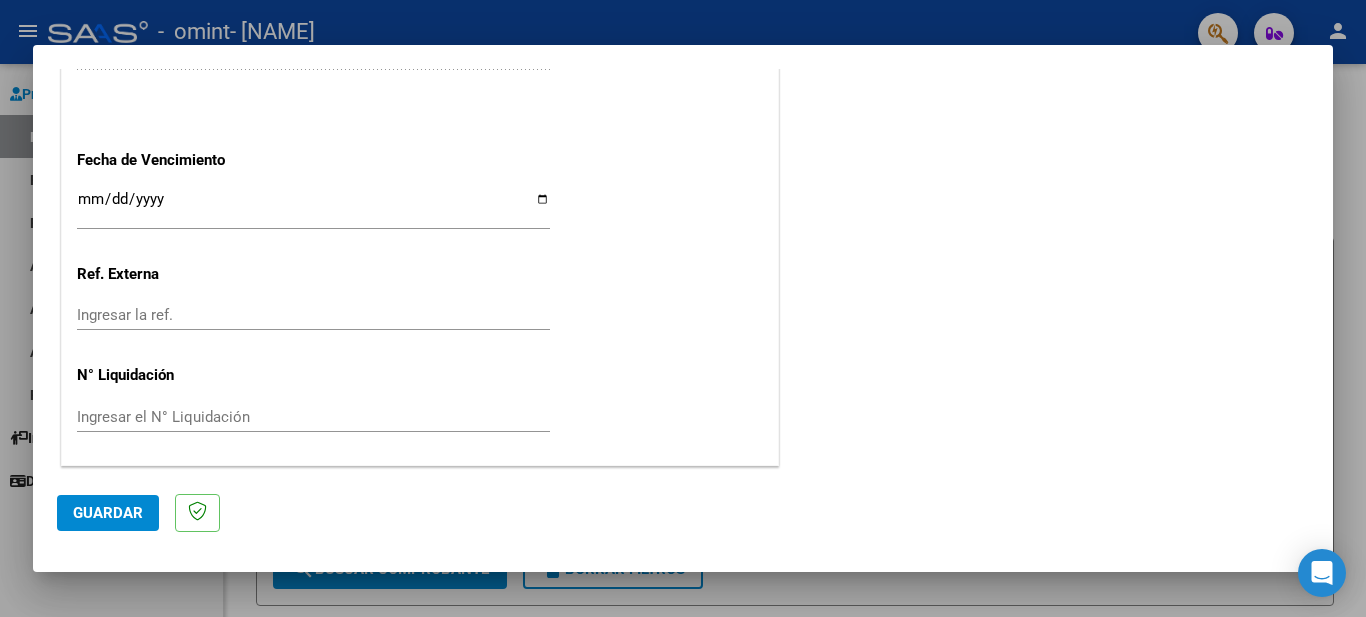click on "Guardar" 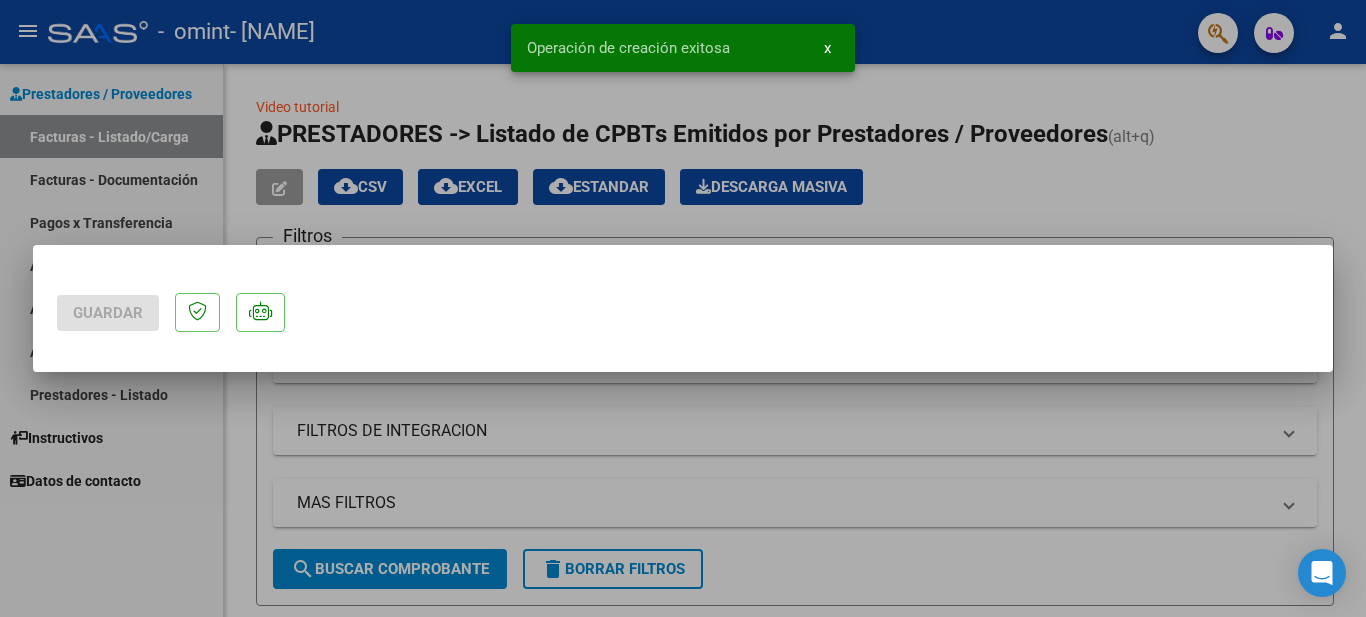scroll, scrollTop: 0, scrollLeft: 0, axis: both 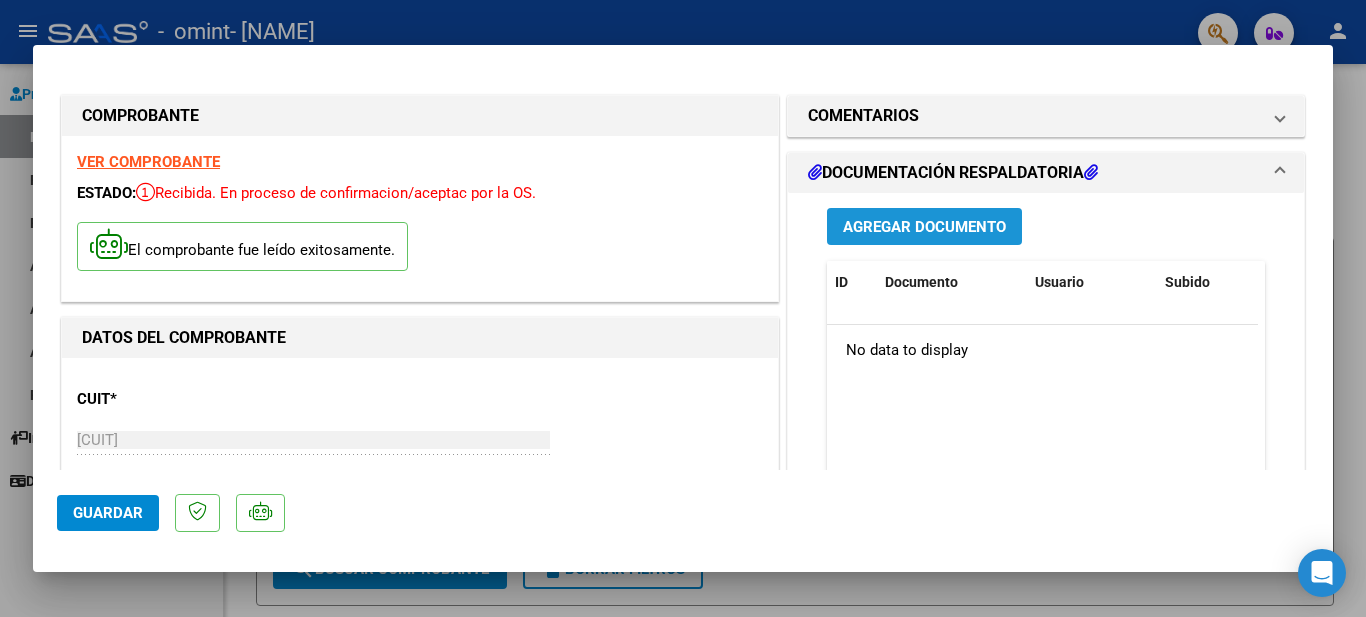 click on "Agregar Documento" at bounding box center [924, 227] 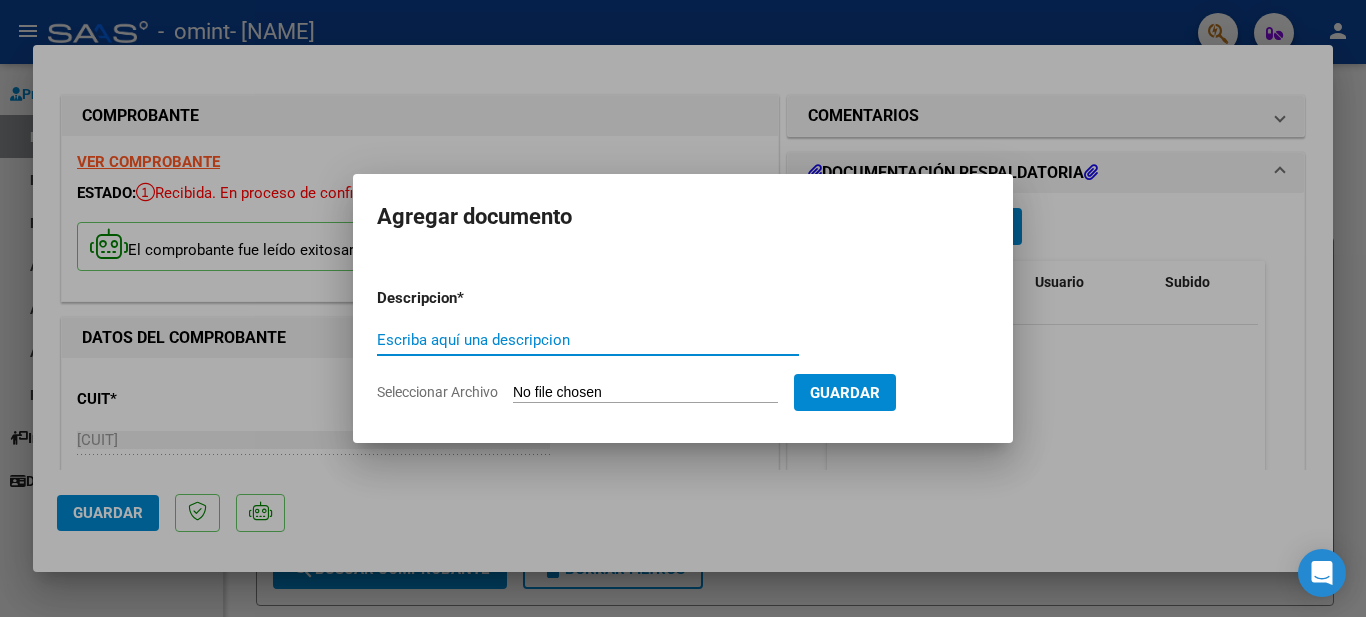 click on "Escriba aquí una descripcion" at bounding box center (588, 340) 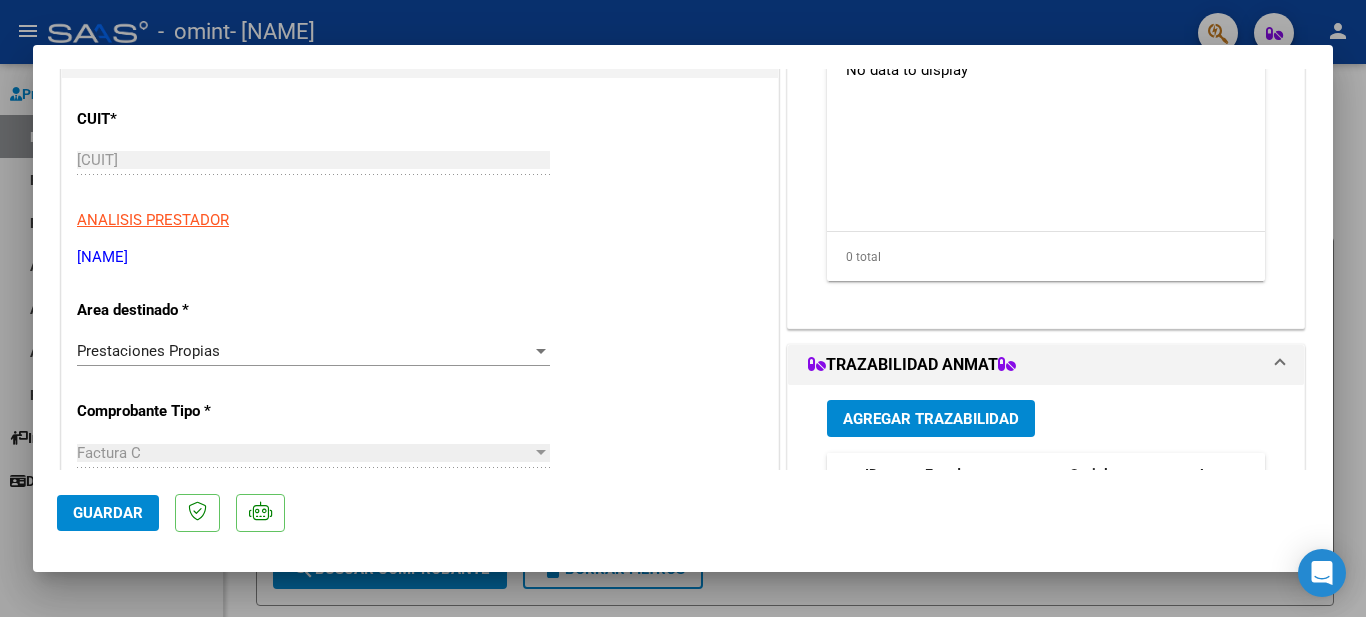 scroll, scrollTop: 0, scrollLeft: 0, axis: both 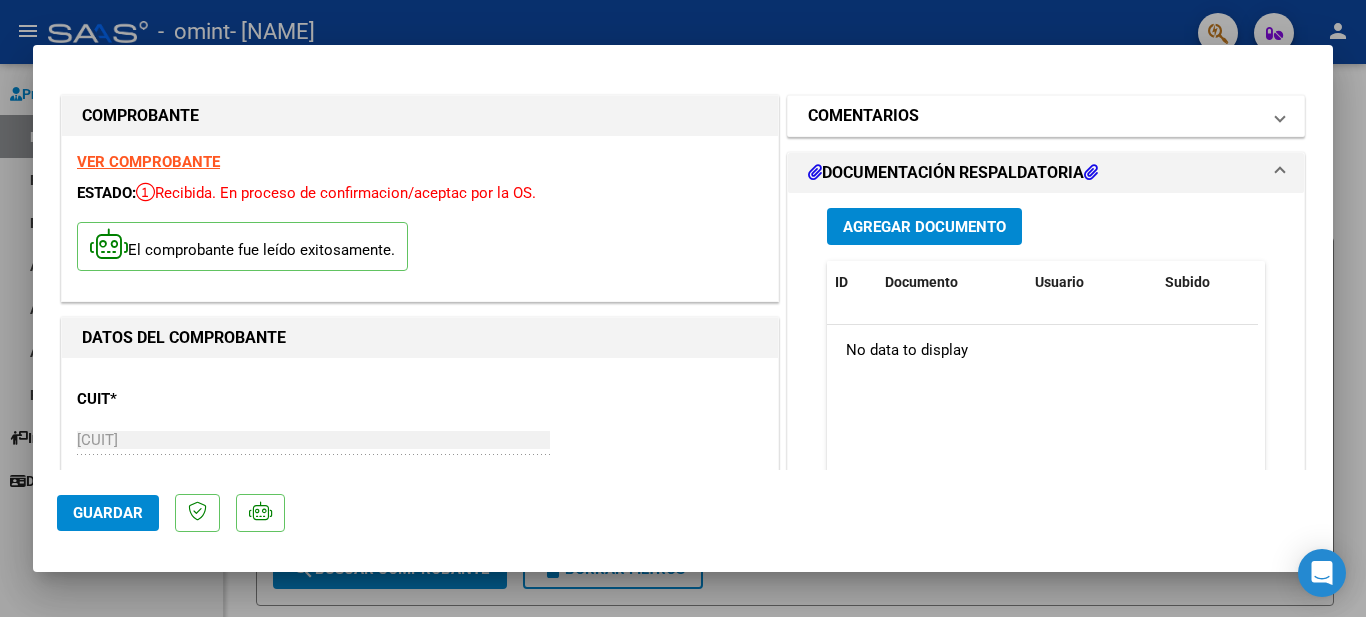 click on "COMENTARIOS" at bounding box center [1034, 116] 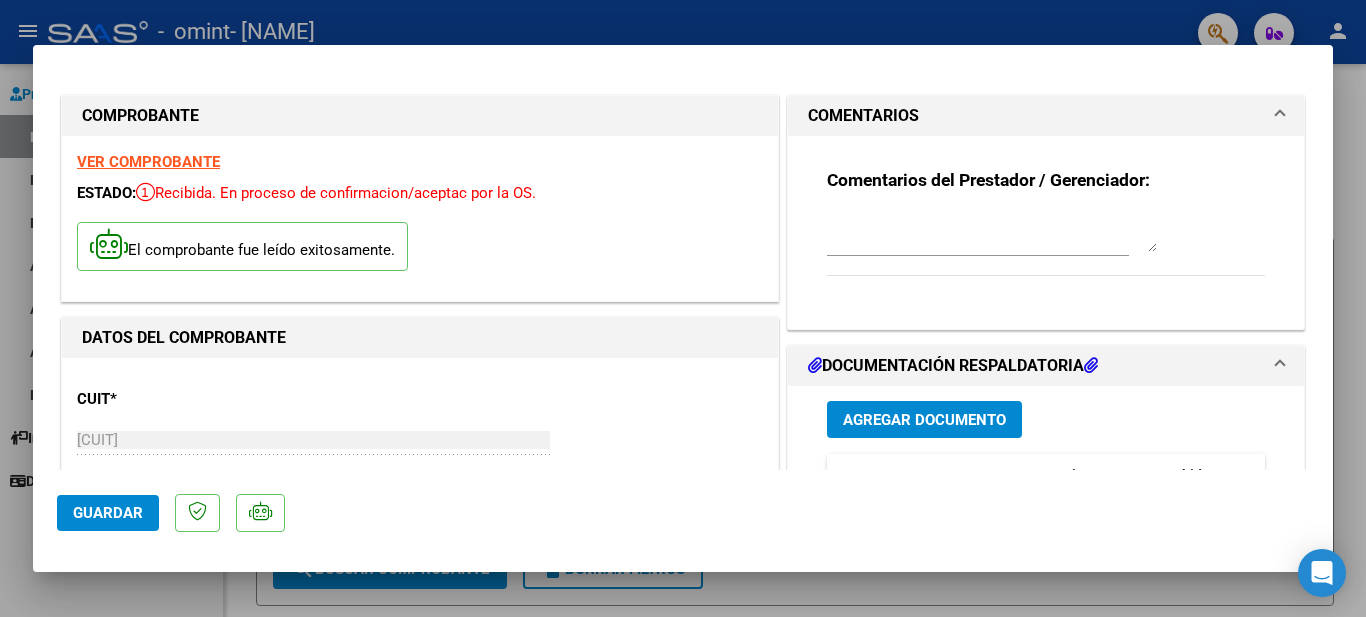 click on "COMENTARIOS" at bounding box center (1034, 116) 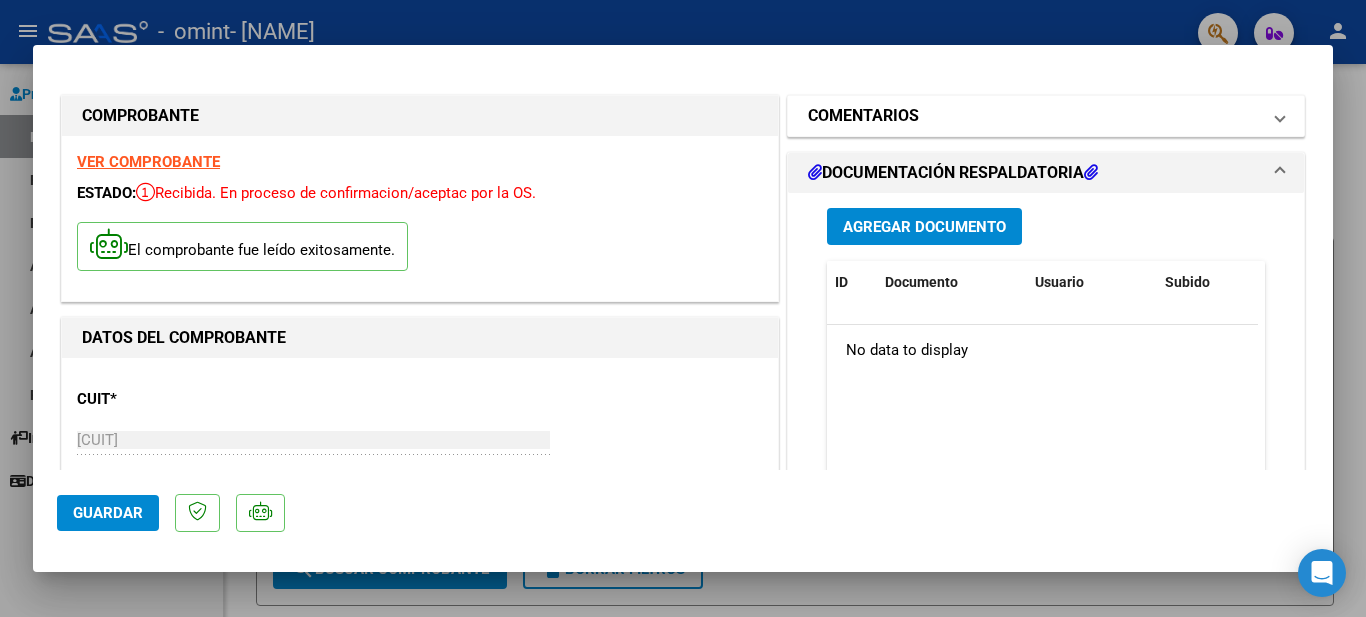 click on "COMENTARIOS" at bounding box center (1034, 116) 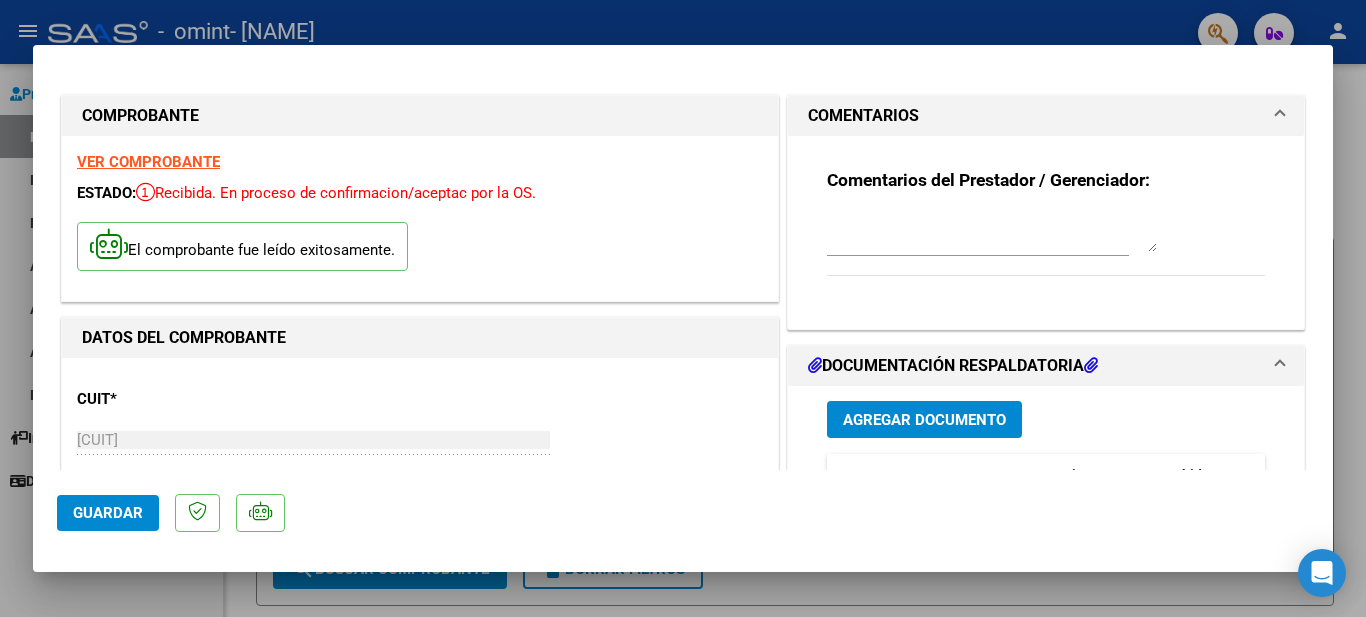 click at bounding box center (992, 232) 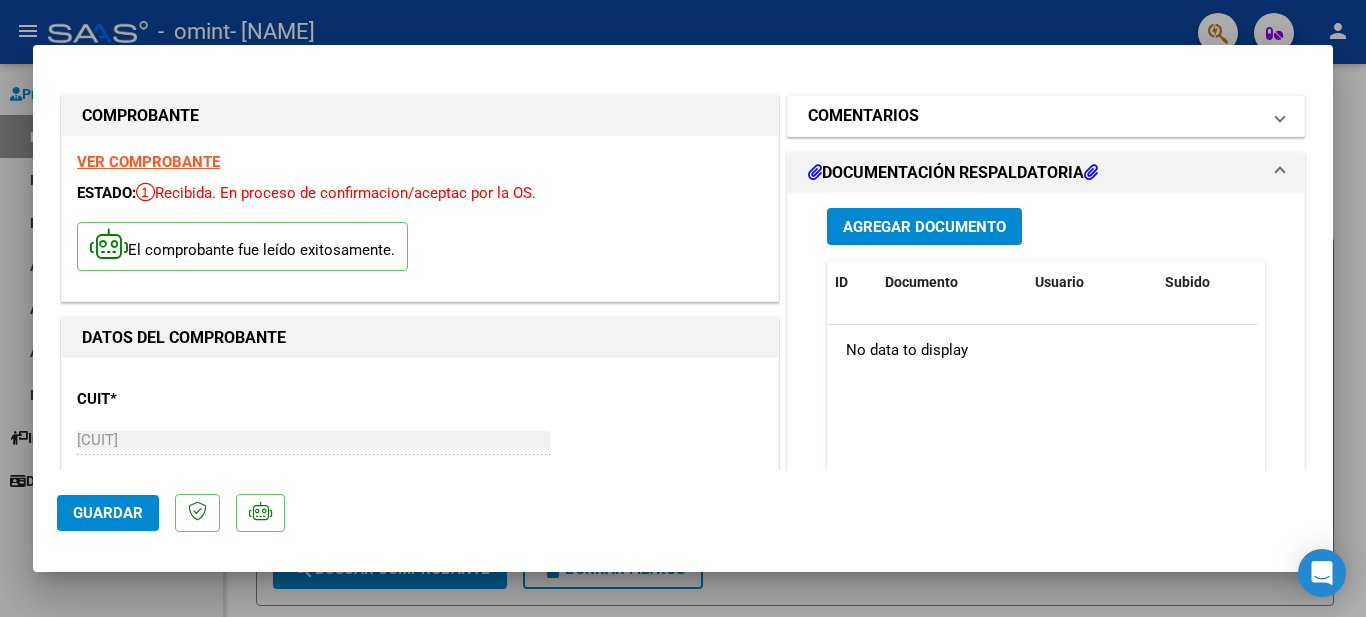 click on "COMENTARIOS" at bounding box center [1034, 116] 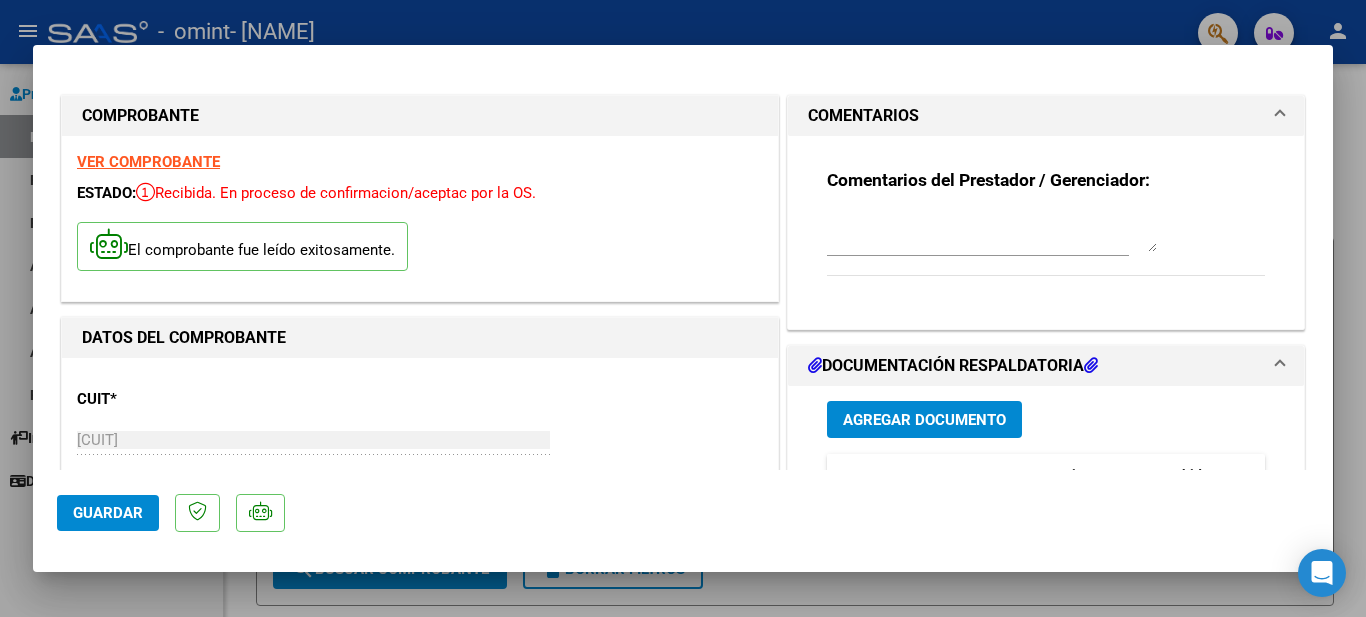 click on "COMENTARIOS" at bounding box center (1034, 116) 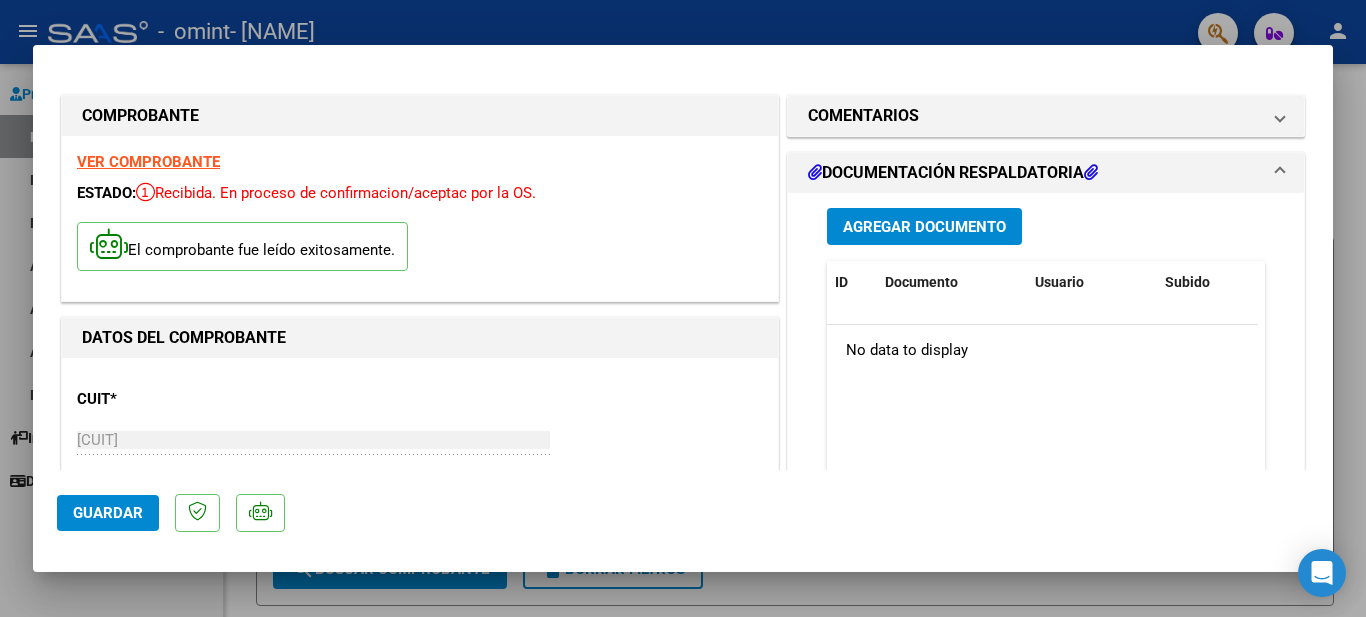 click on "Agregar Documento" at bounding box center (1046, 226) 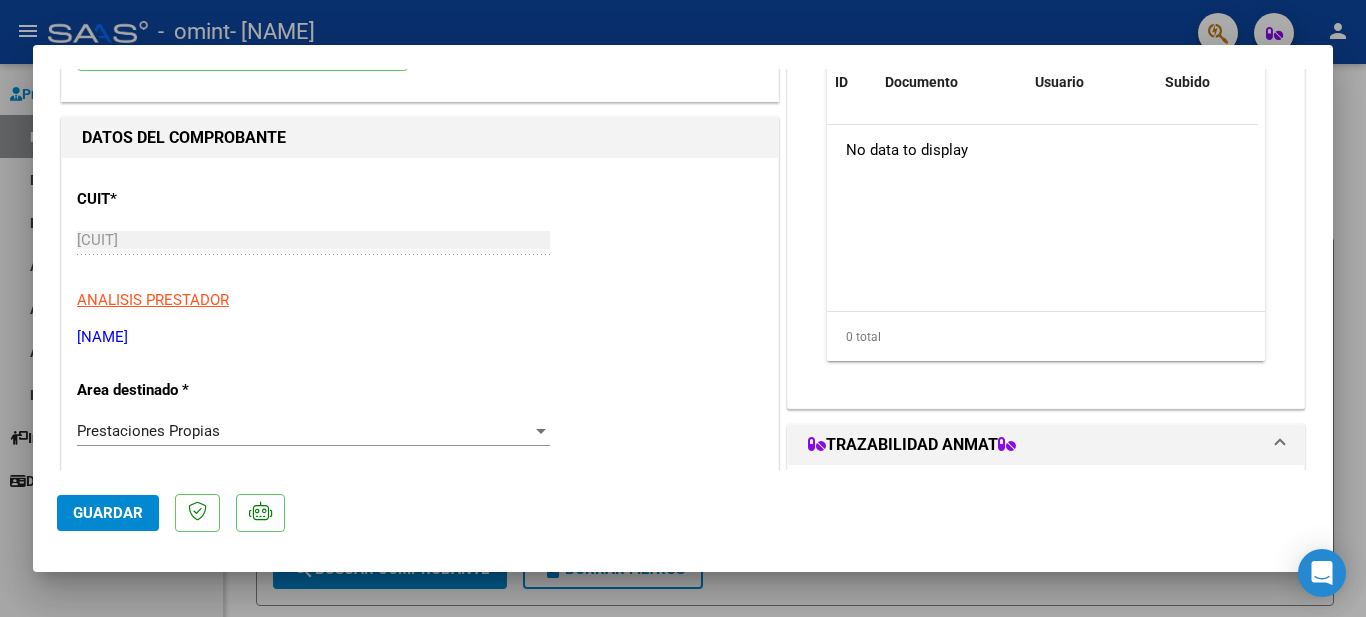 scroll, scrollTop: 100, scrollLeft: 0, axis: vertical 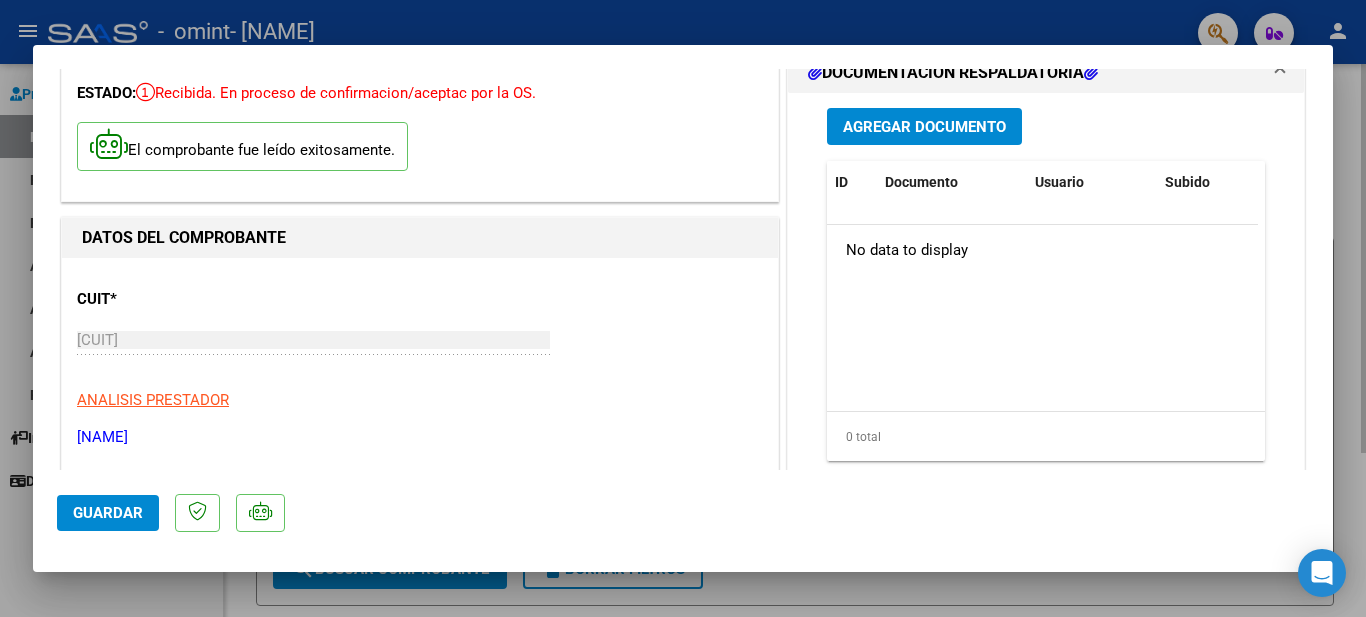 click at bounding box center (683, 308) 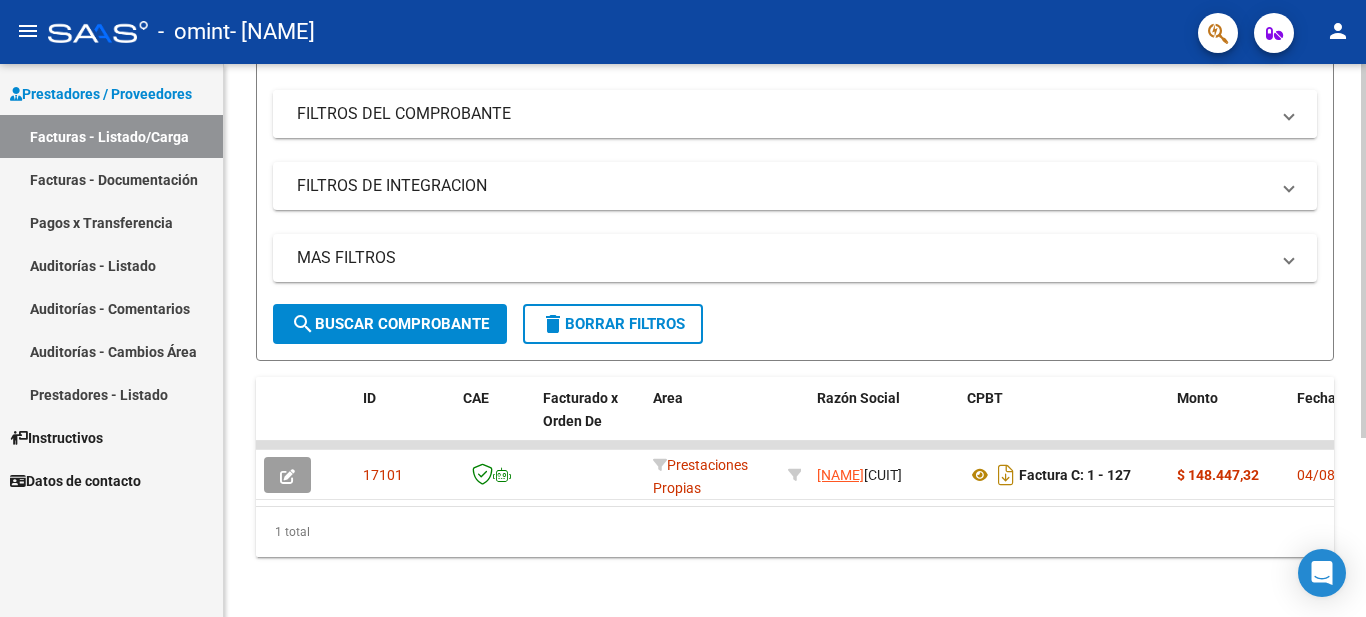 scroll, scrollTop: 265, scrollLeft: 0, axis: vertical 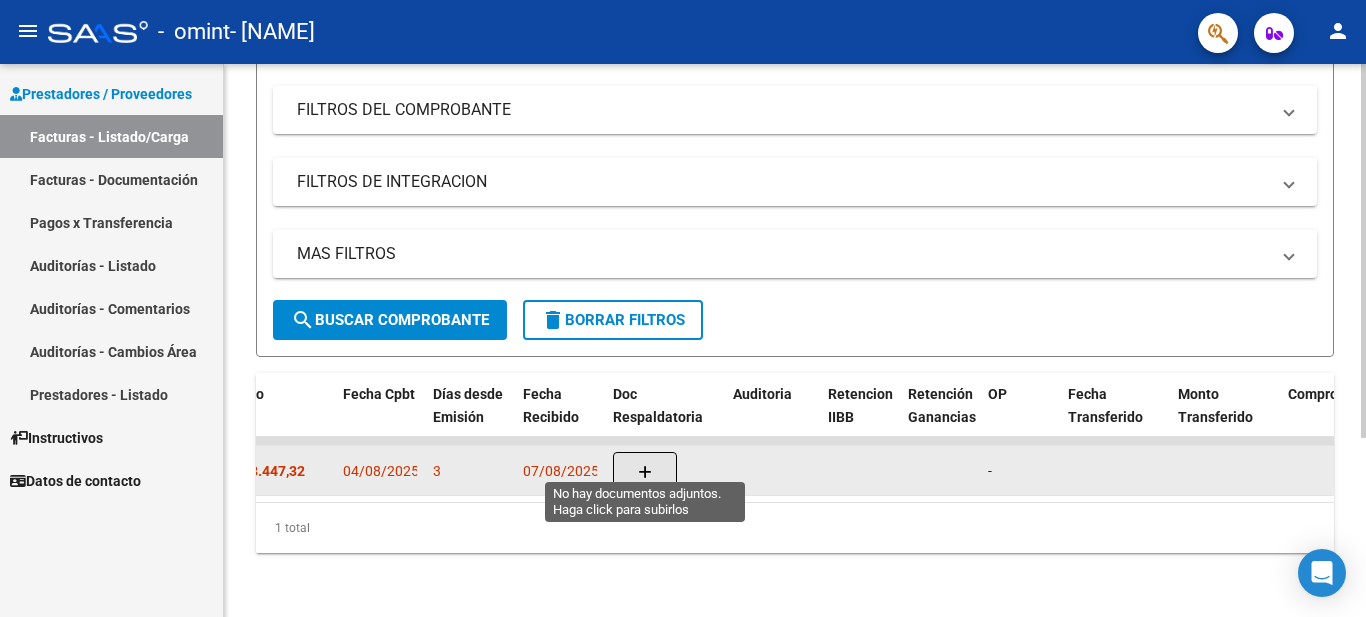 click 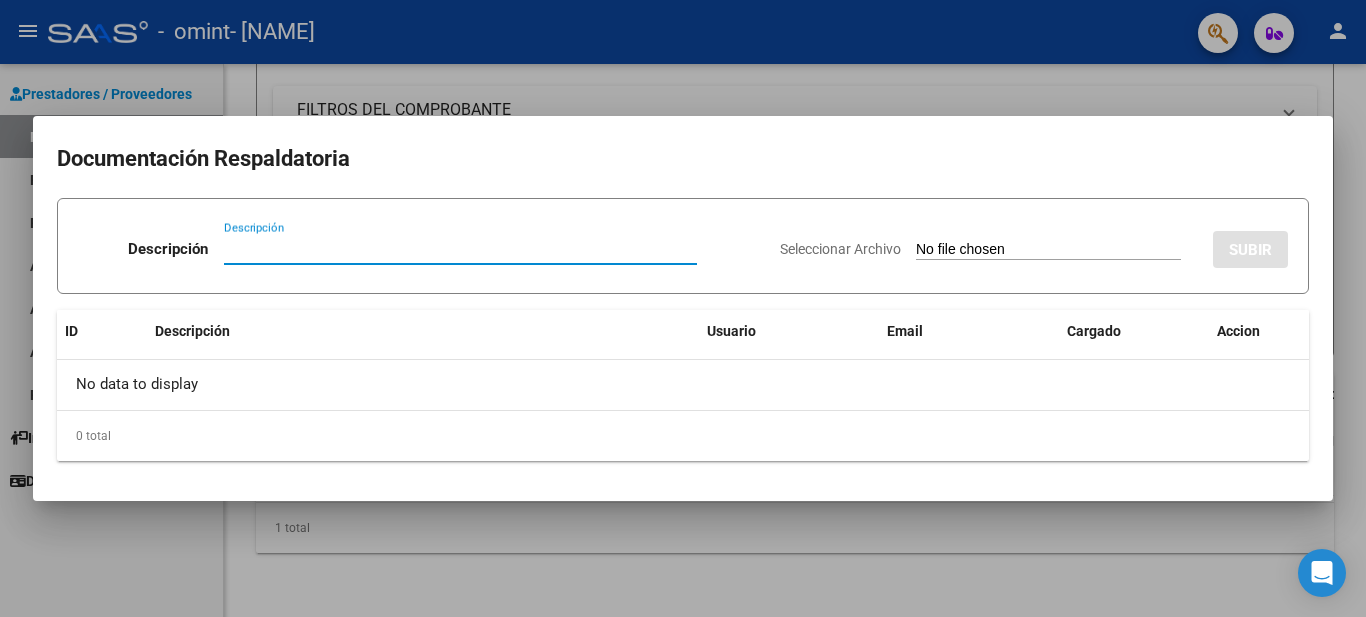 click on "Descripción" at bounding box center [460, 249] 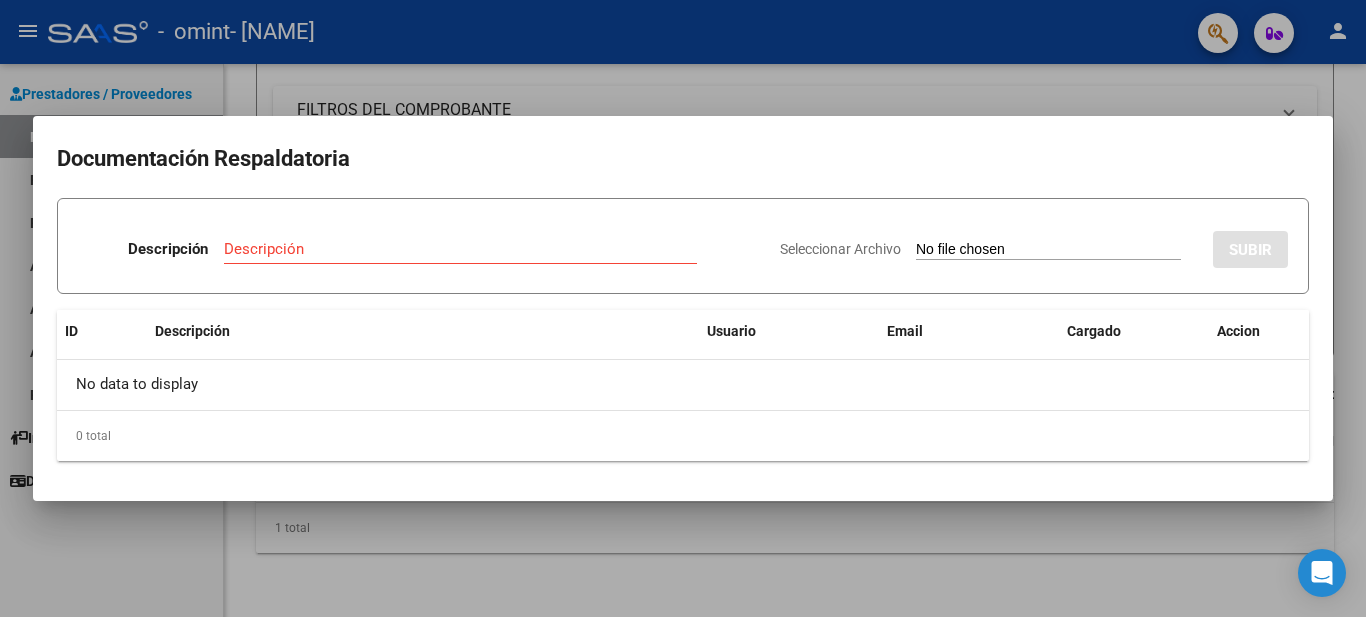 click on "Seleccionar Archivo" at bounding box center [988, 249] 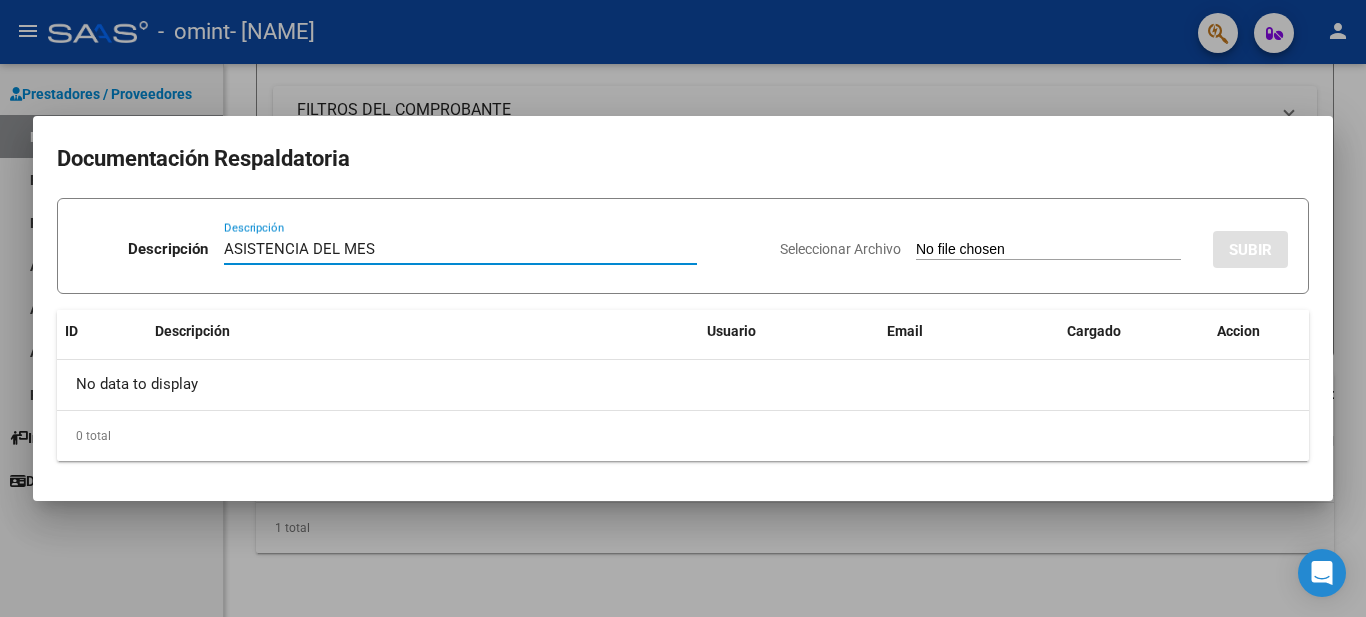 type on "ASISTENCIA DEL MES" 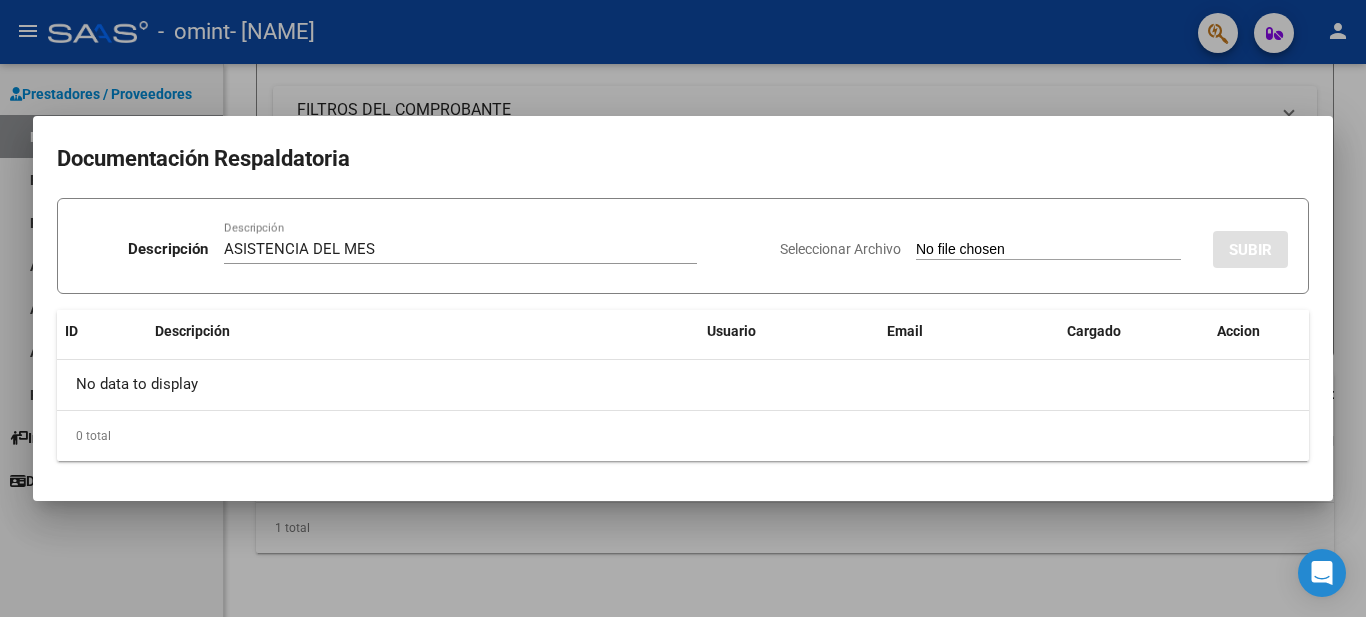 type on "C:\fakepath\PSICOLOGIA [NAME] - [DATE].pdf" 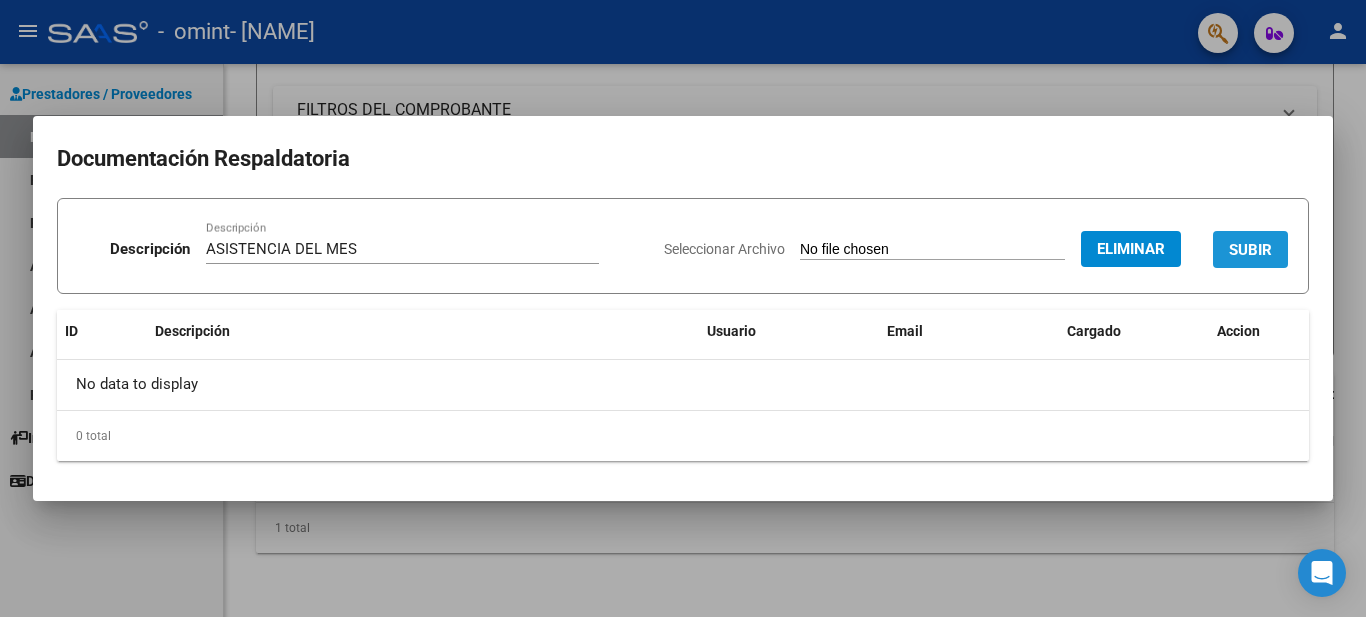 click on "SUBIR" at bounding box center (1250, 250) 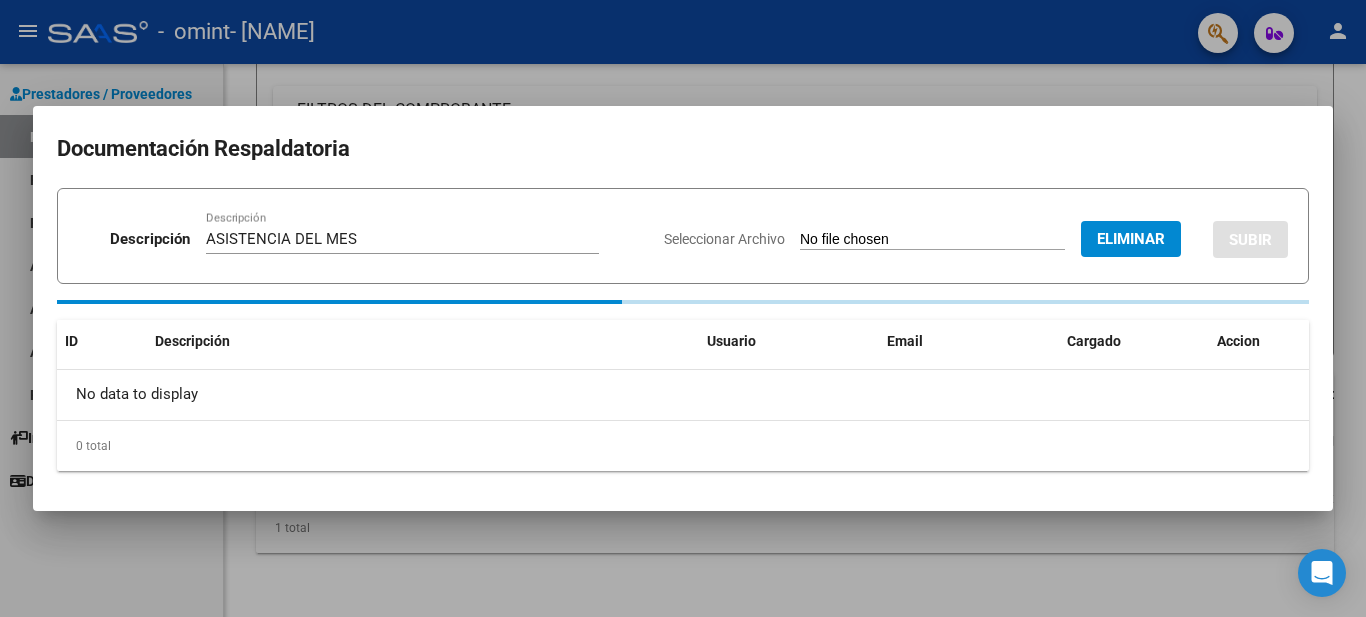 type 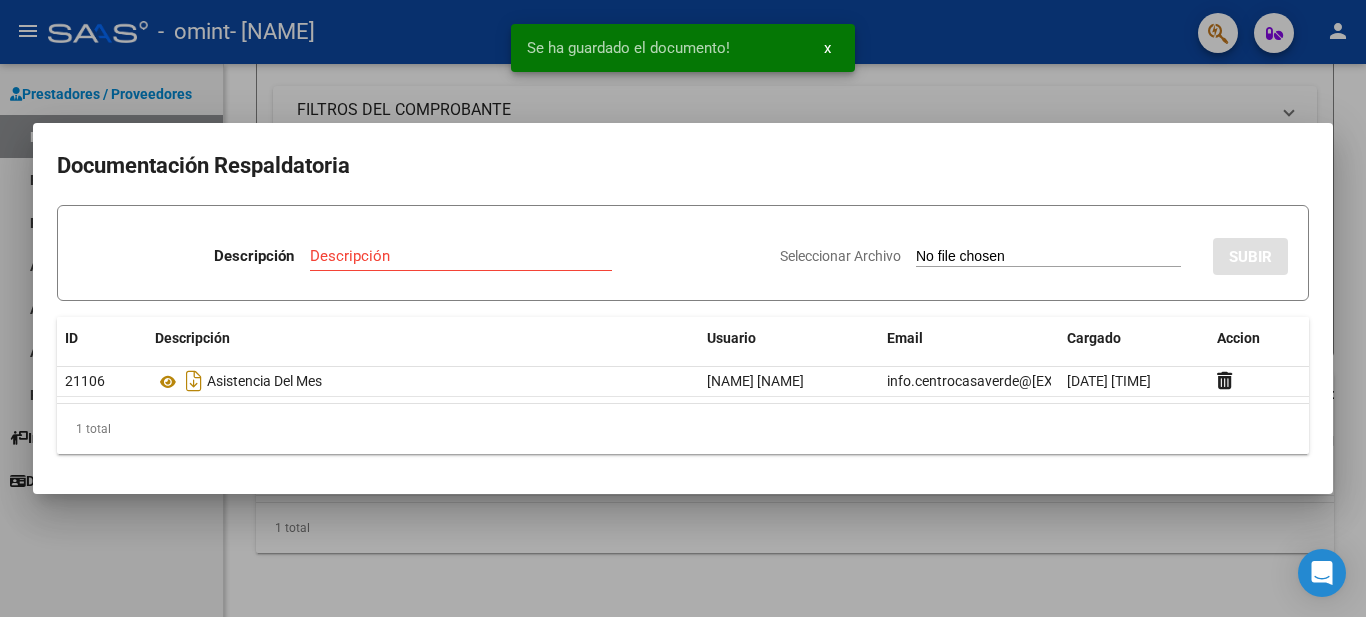 click at bounding box center [683, 308] 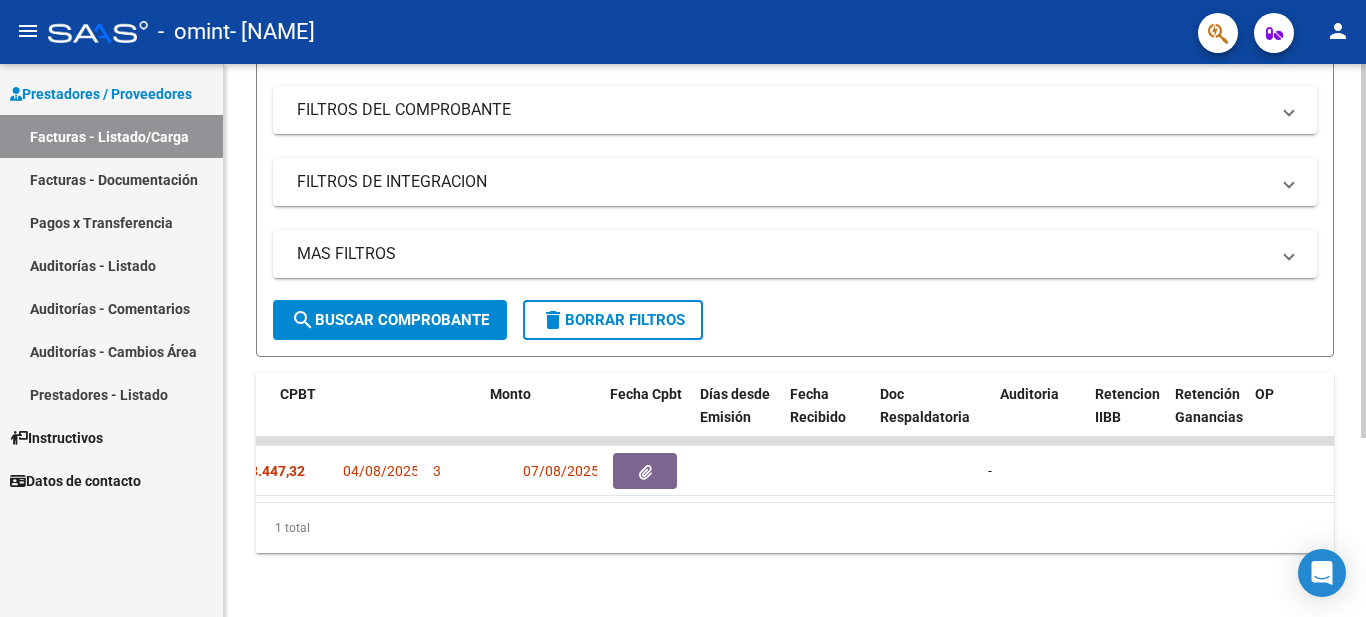 scroll, scrollTop: 0, scrollLeft: 0, axis: both 